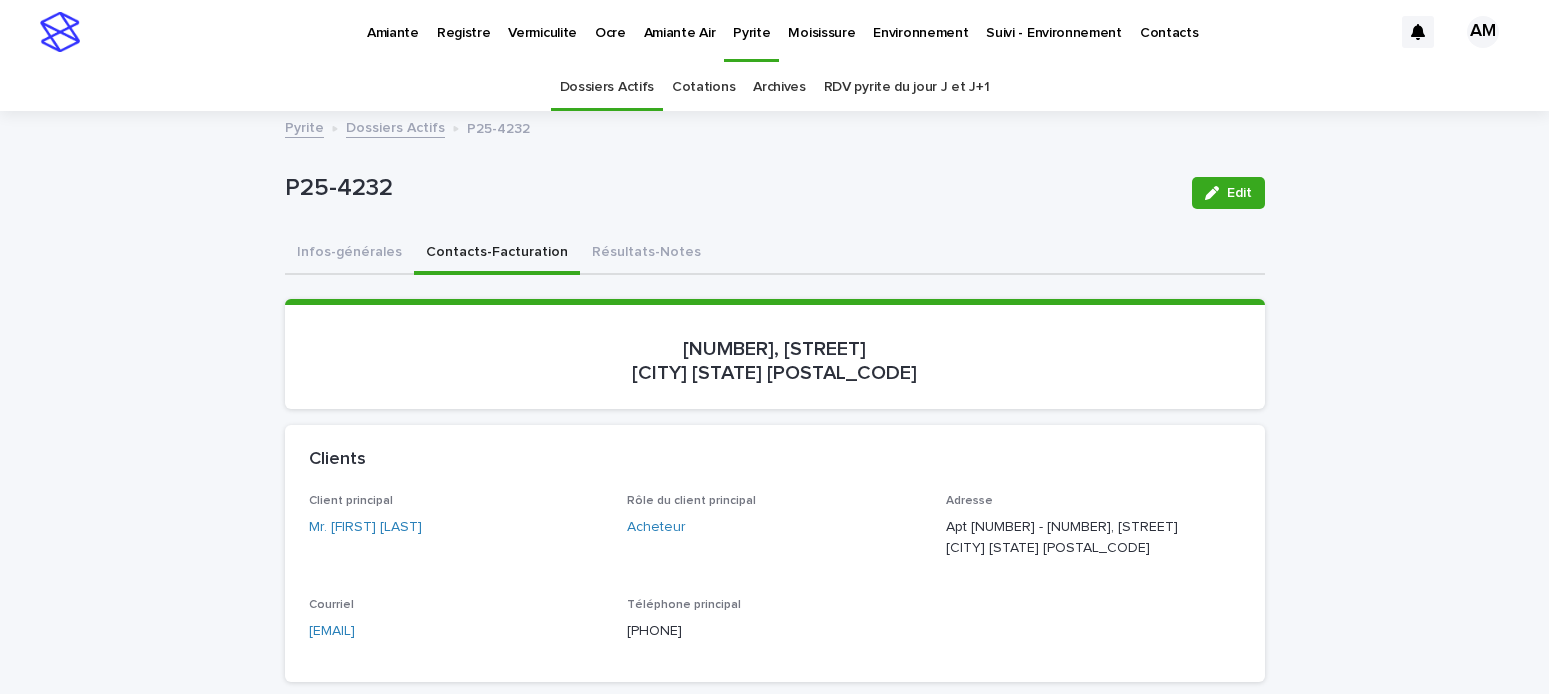 scroll, scrollTop: 0, scrollLeft: 0, axis: both 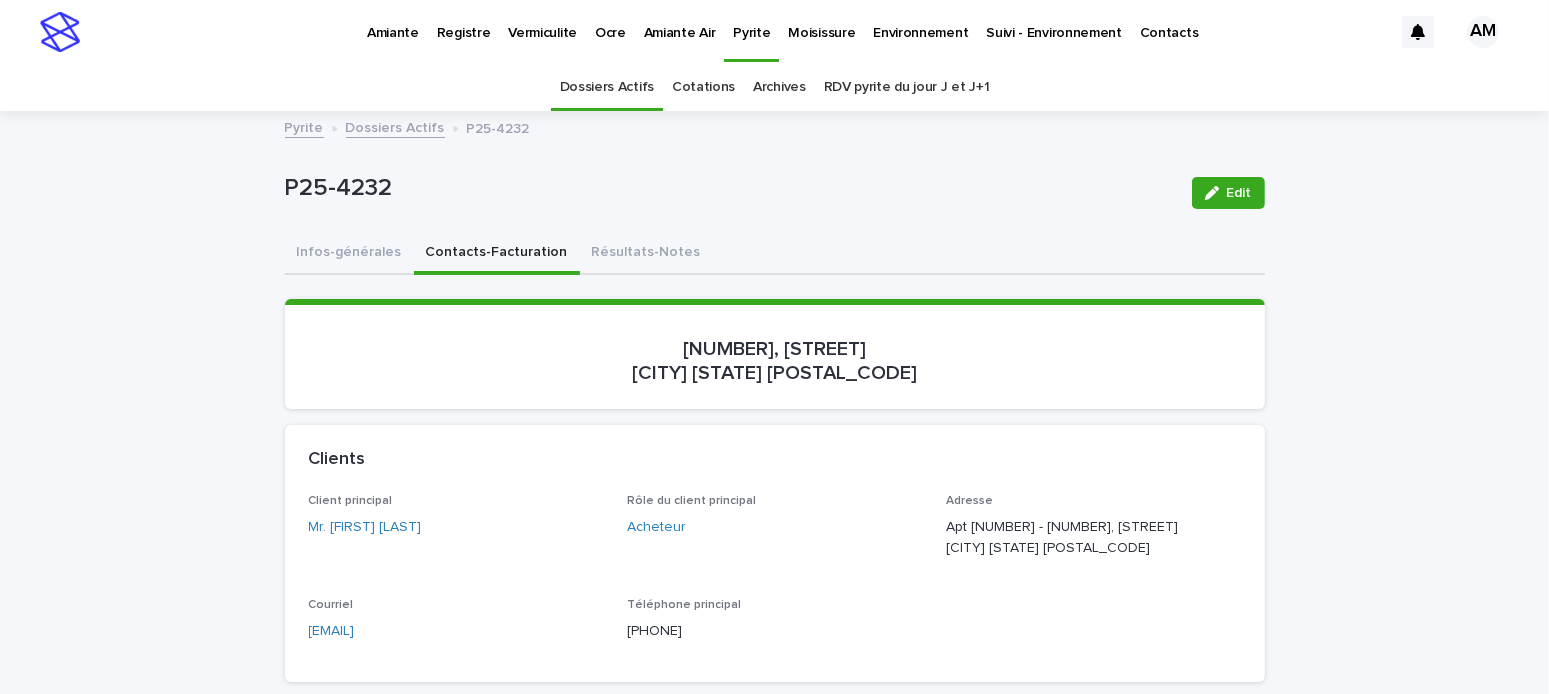 click on "RDV pyrite du jour J et J+1" at bounding box center [907, 87] 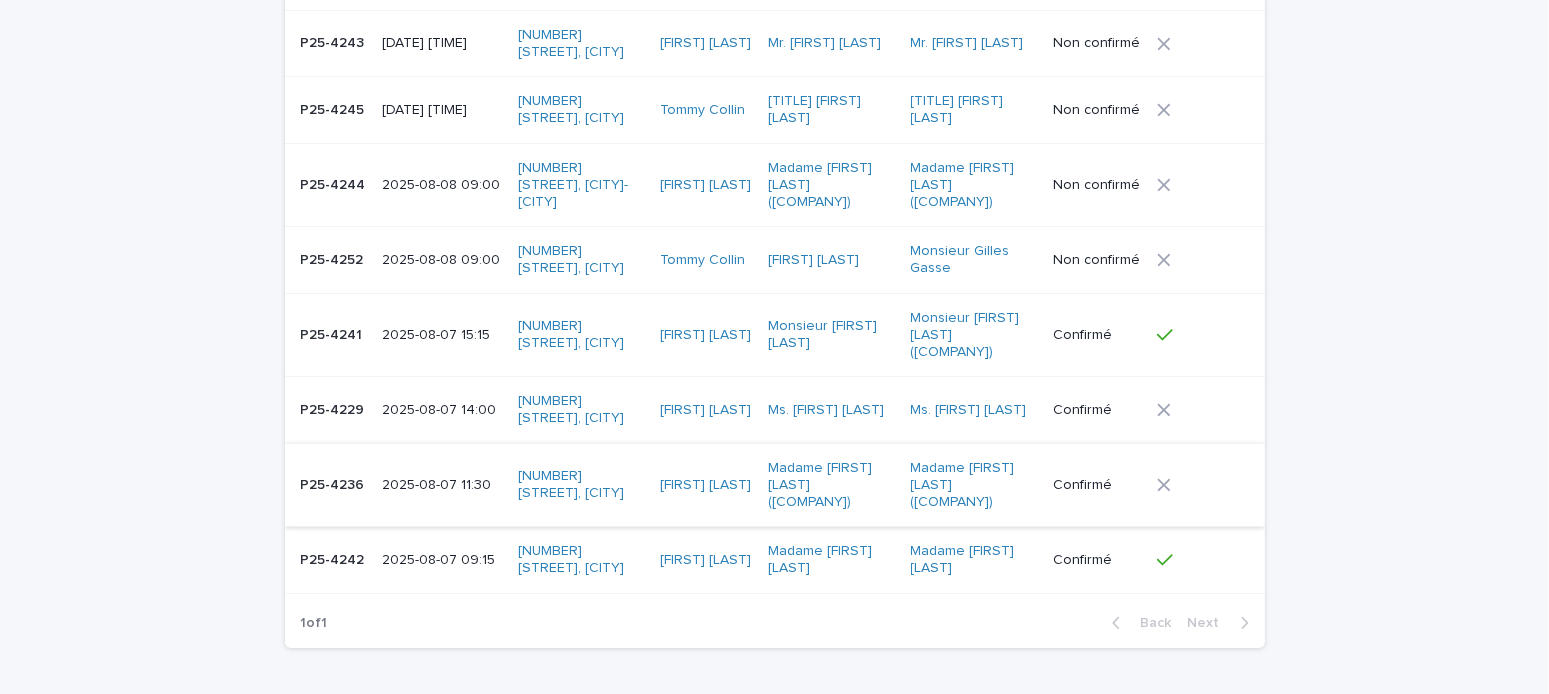 scroll, scrollTop: 488, scrollLeft: 0, axis: vertical 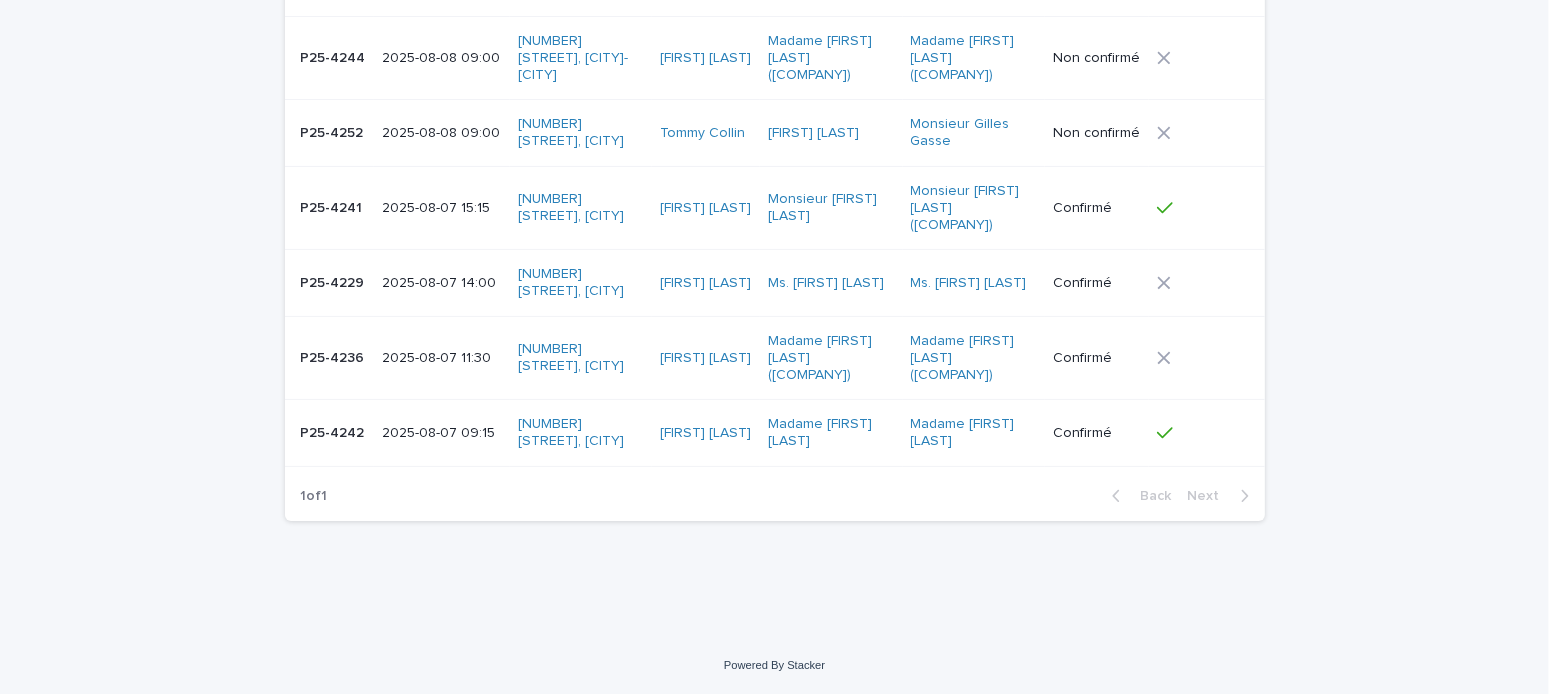 click on "2025-08-07 11:30" at bounding box center [441, 358] 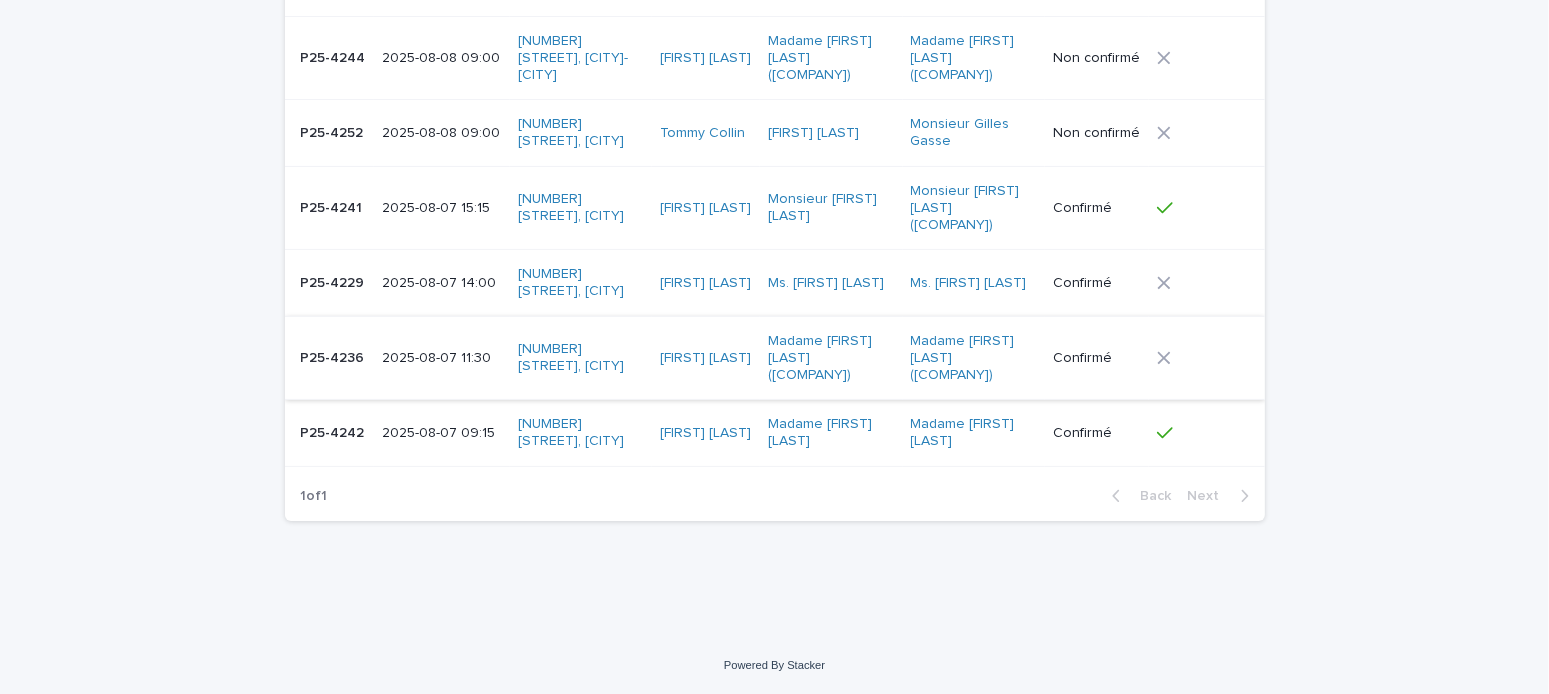scroll, scrollTop: 0, scrollLeft: 0, axis: both 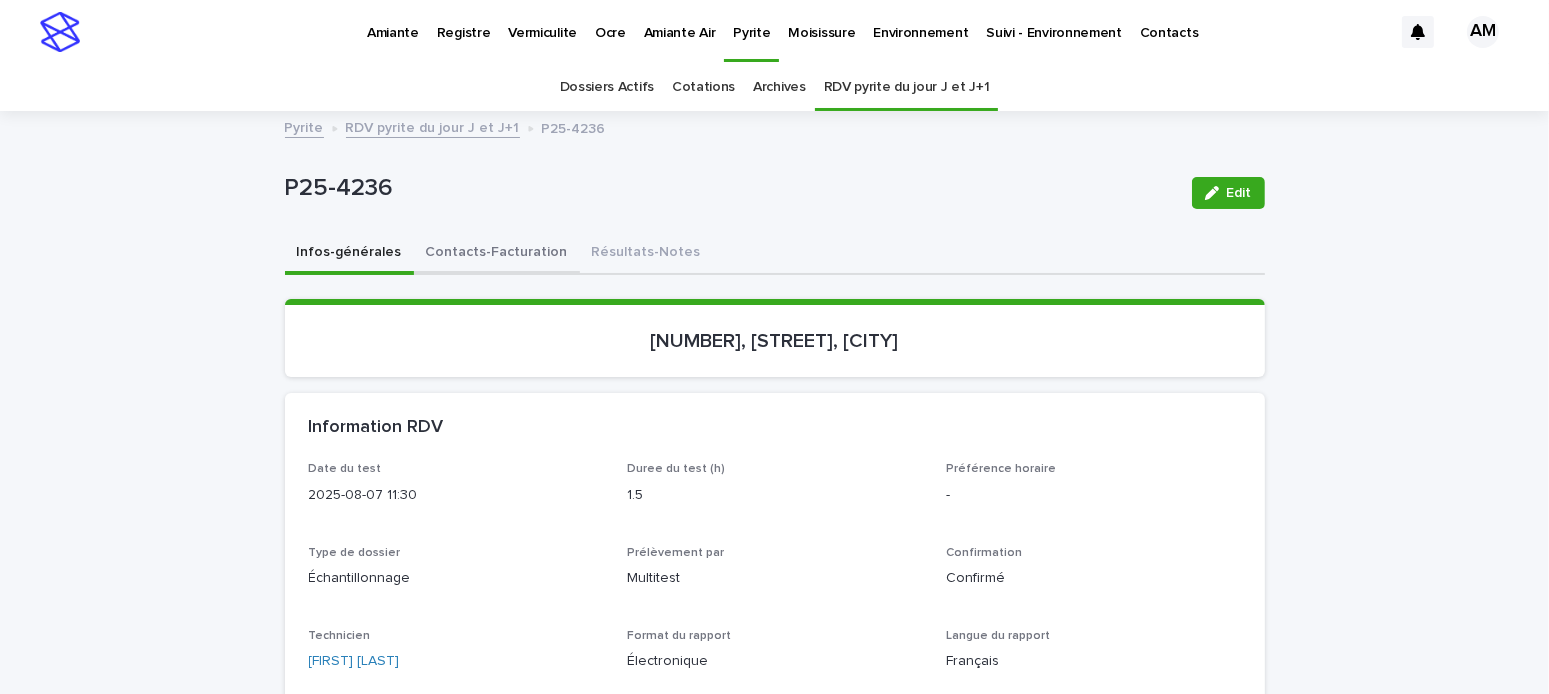 click on "Contacts-Facturation" at bounding box center [497, 254] 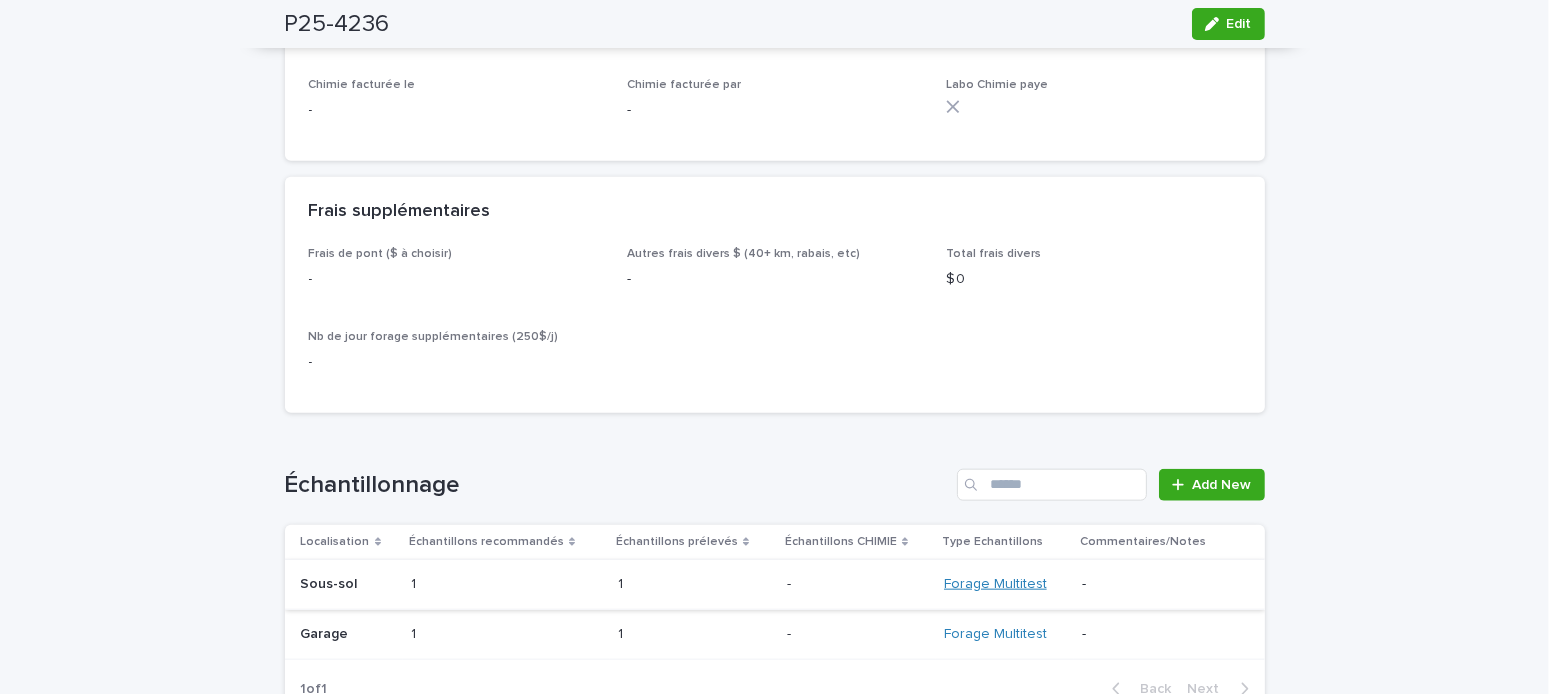 scroll, scrollTop: 1800, scrollLeft: 0, axis: vertical 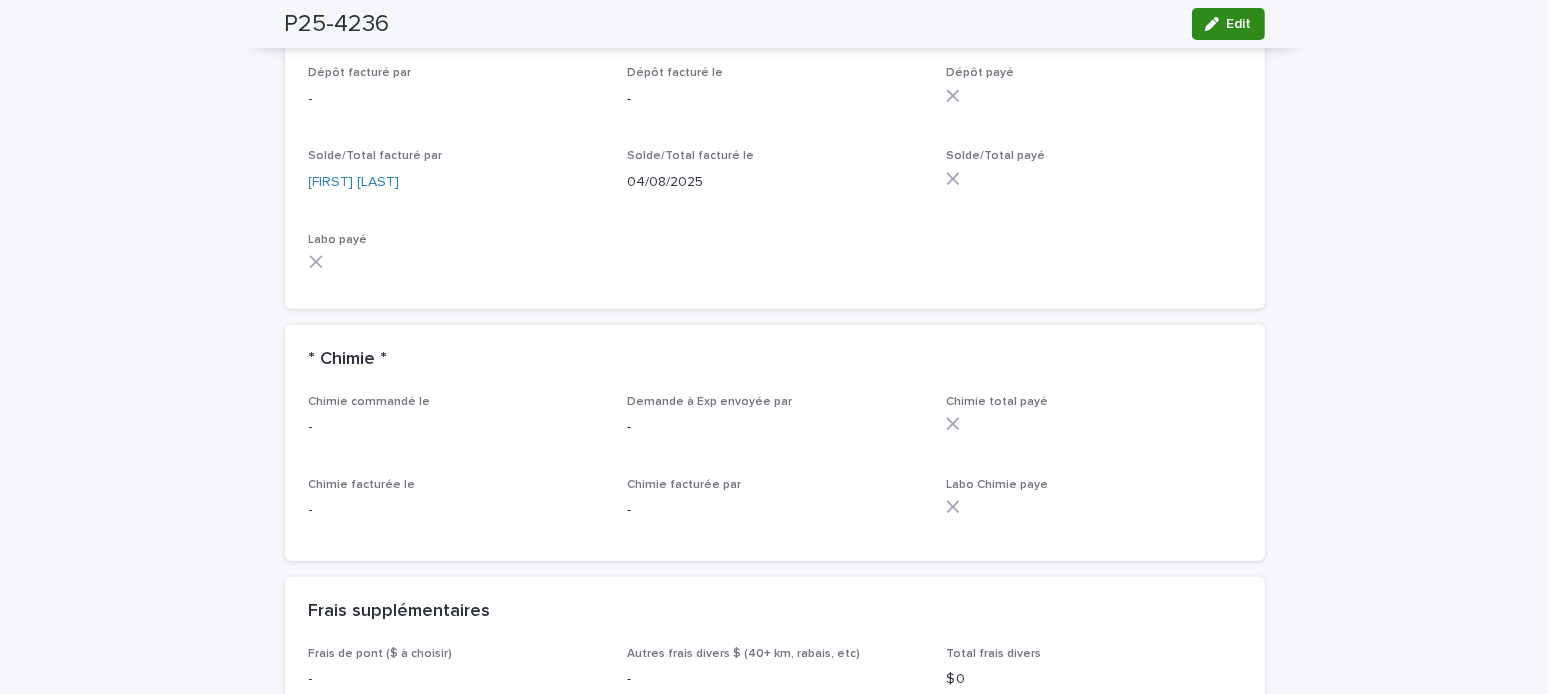 click on "Edit" at bounding box center (1239, 24) 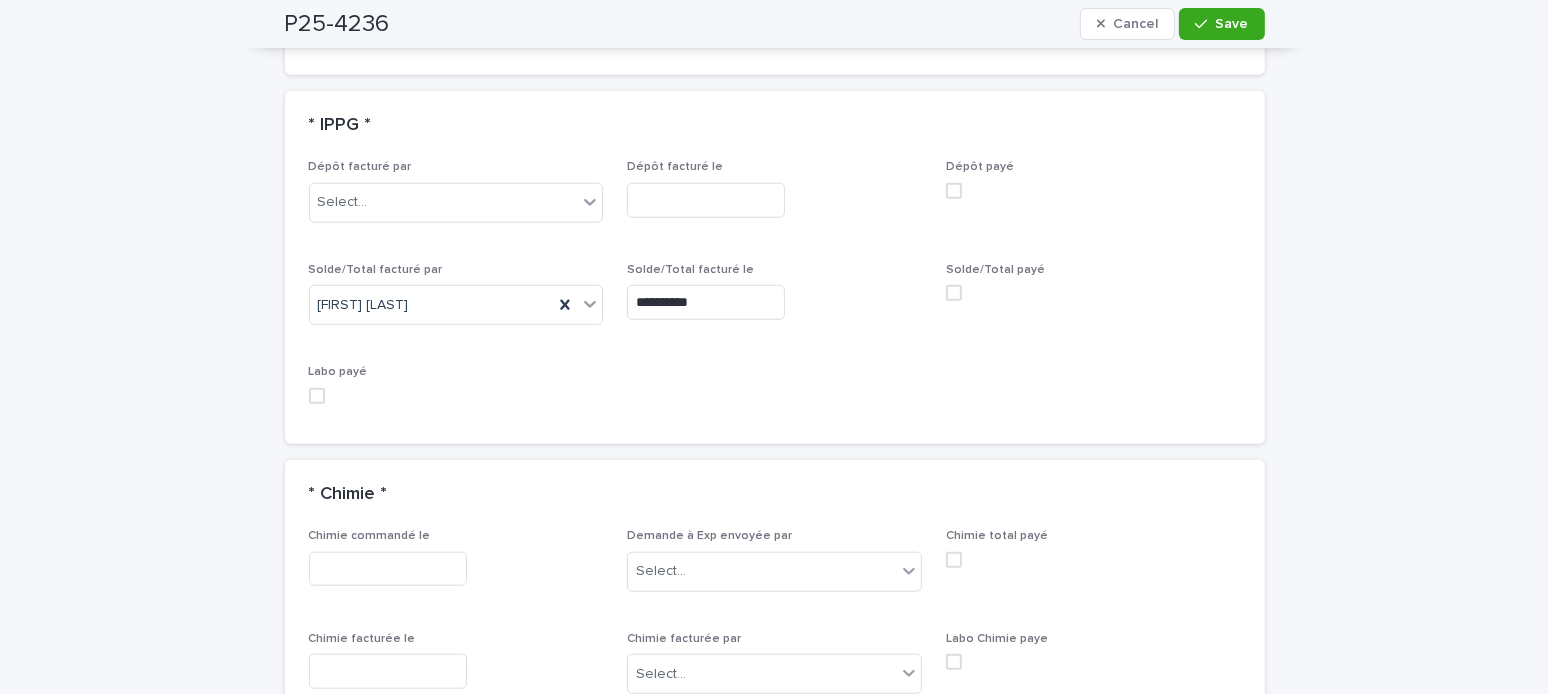 scroll, scrollTop: 1979, scrollLeft: 0, axis: vertical 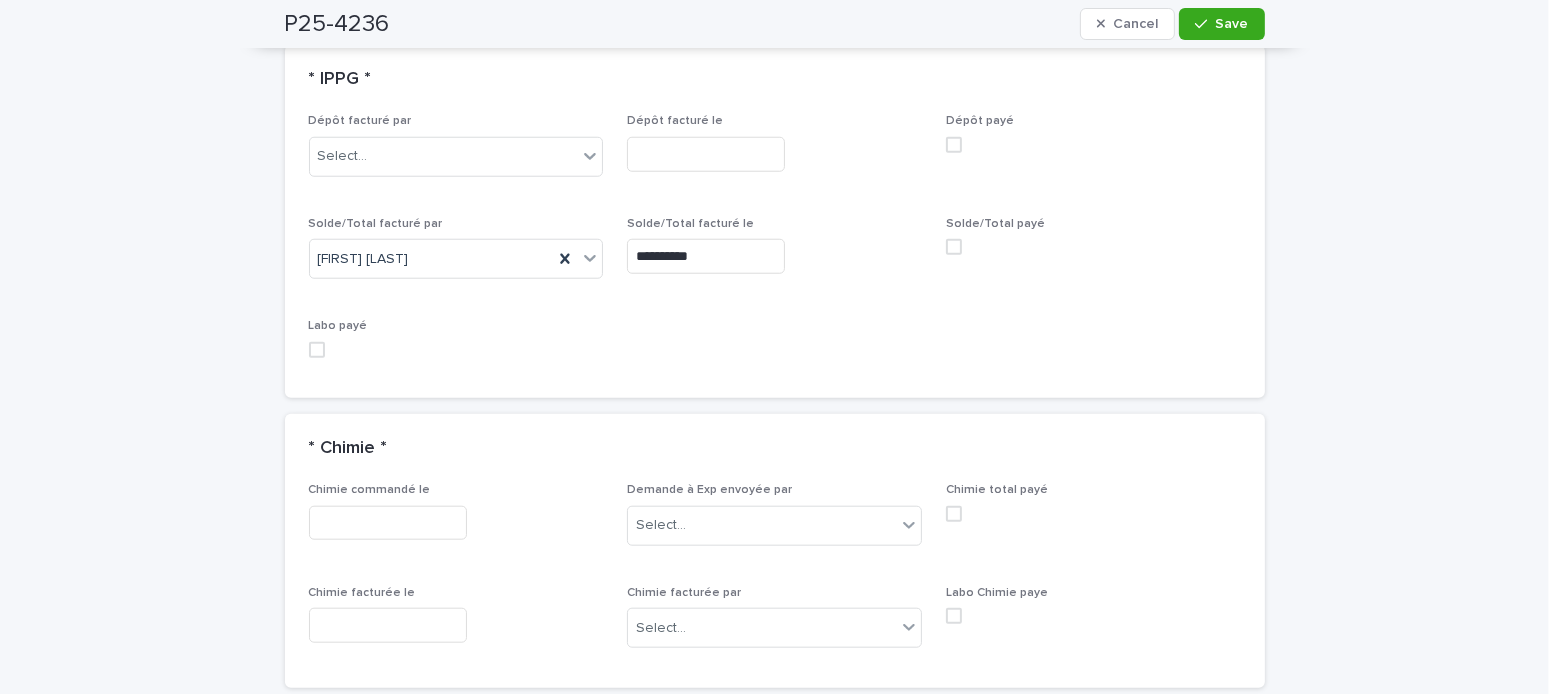 click at bounding box center [954, 247] 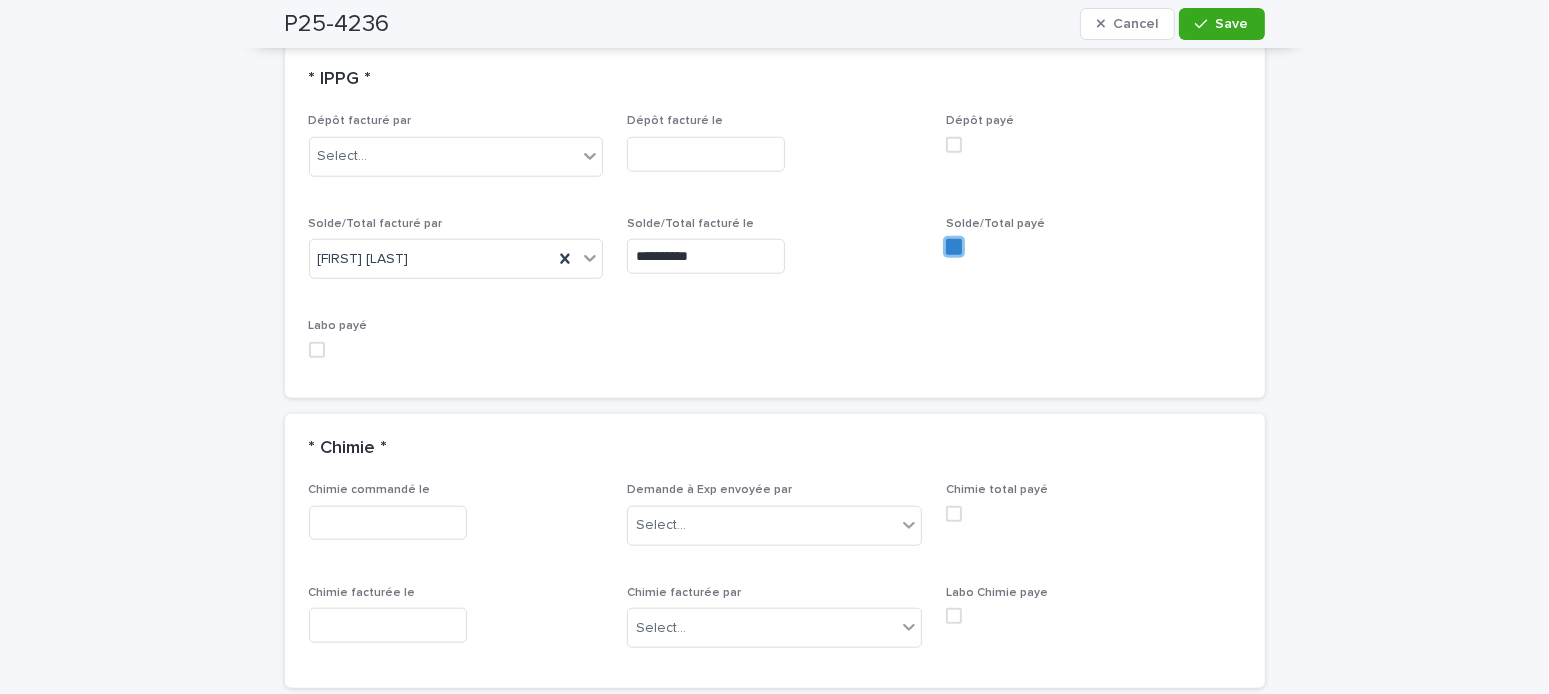 scroll, scrollTop: 1679, scrollLeft: 0, axis: vertical 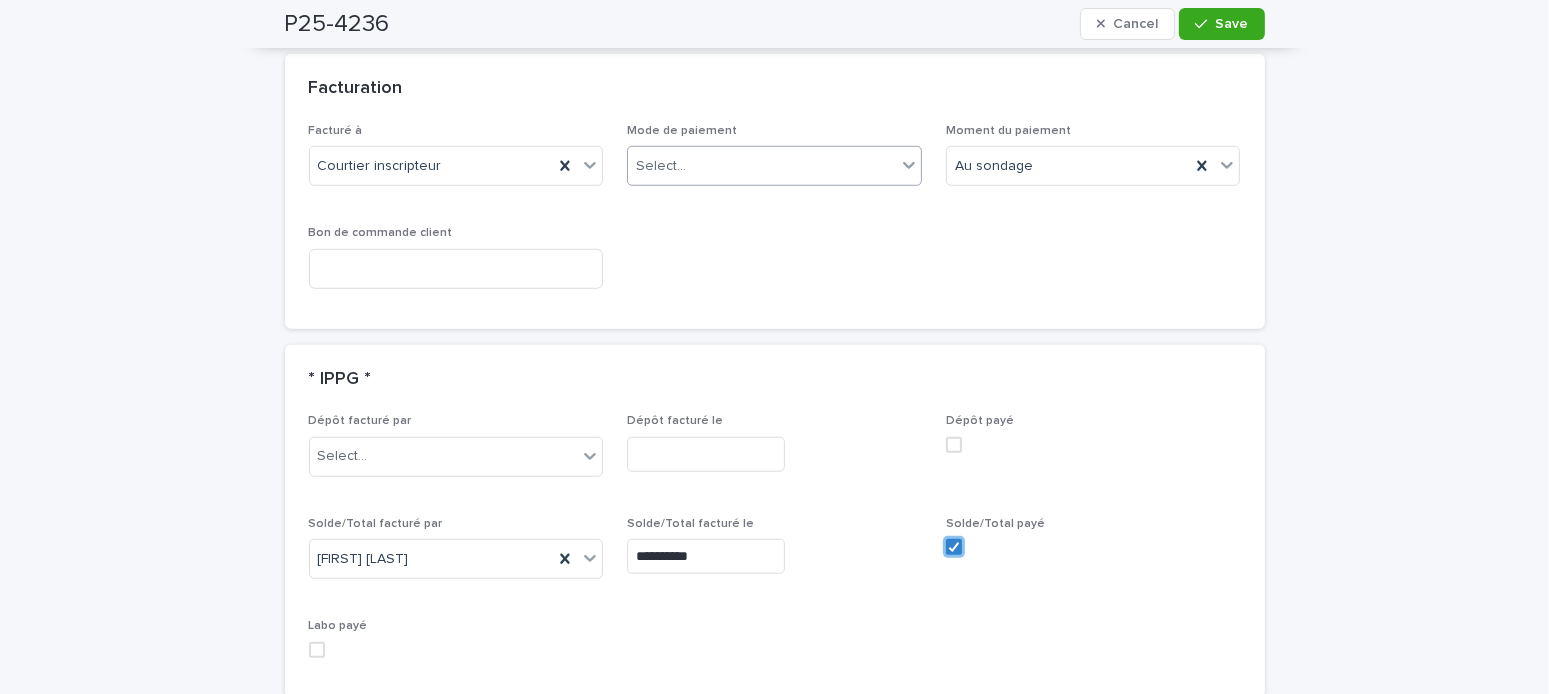 click on "Select..." at bounding box center (661, 166) 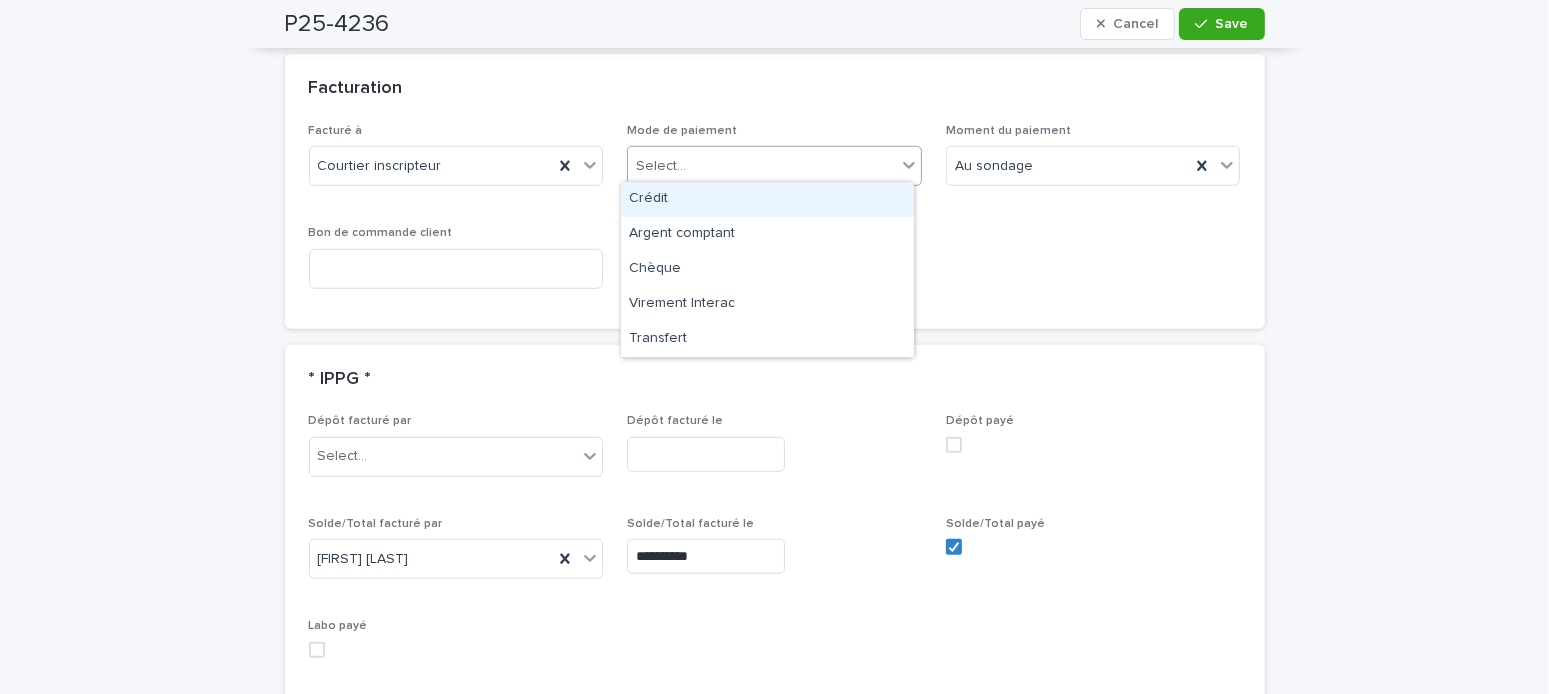 click on "Crédit" at bounding box center (767, 199) 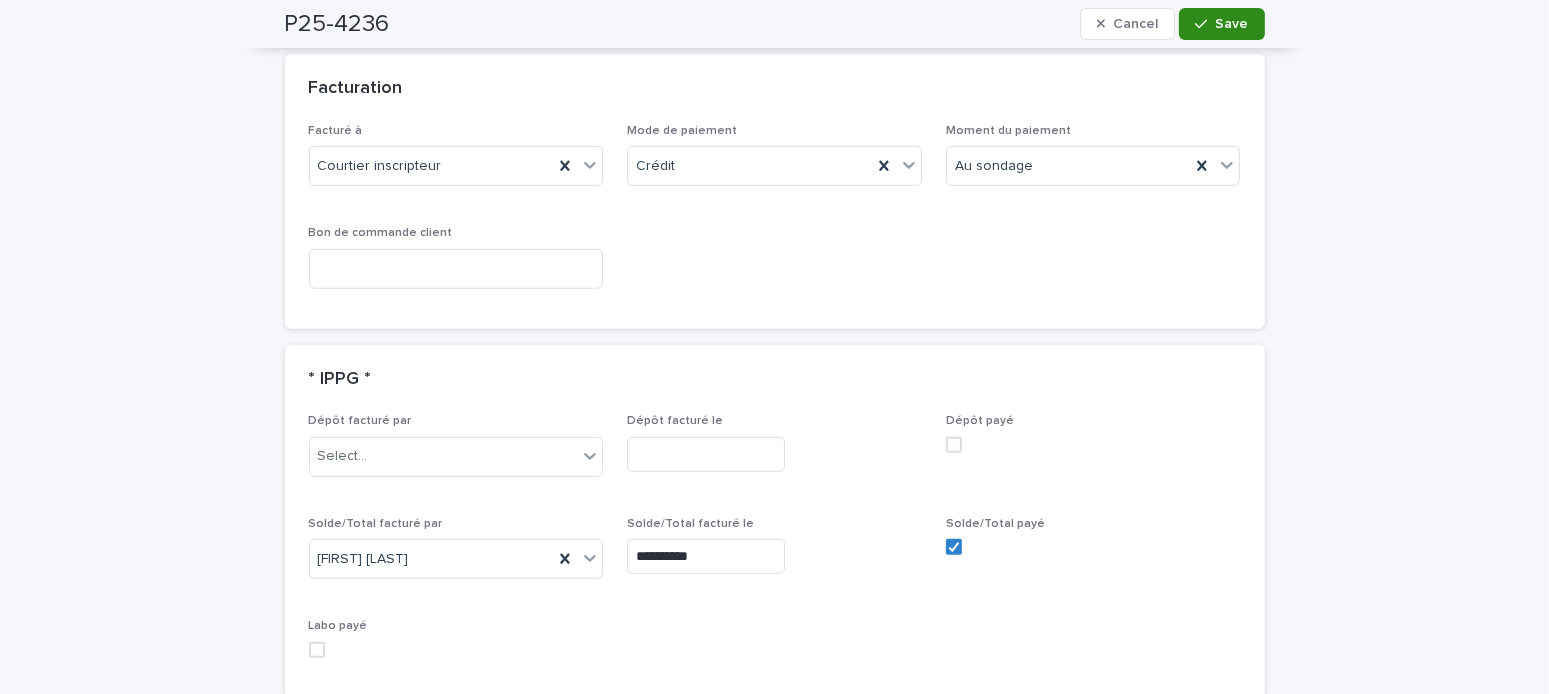 click on "Save" at bounding box center [1221, 24] 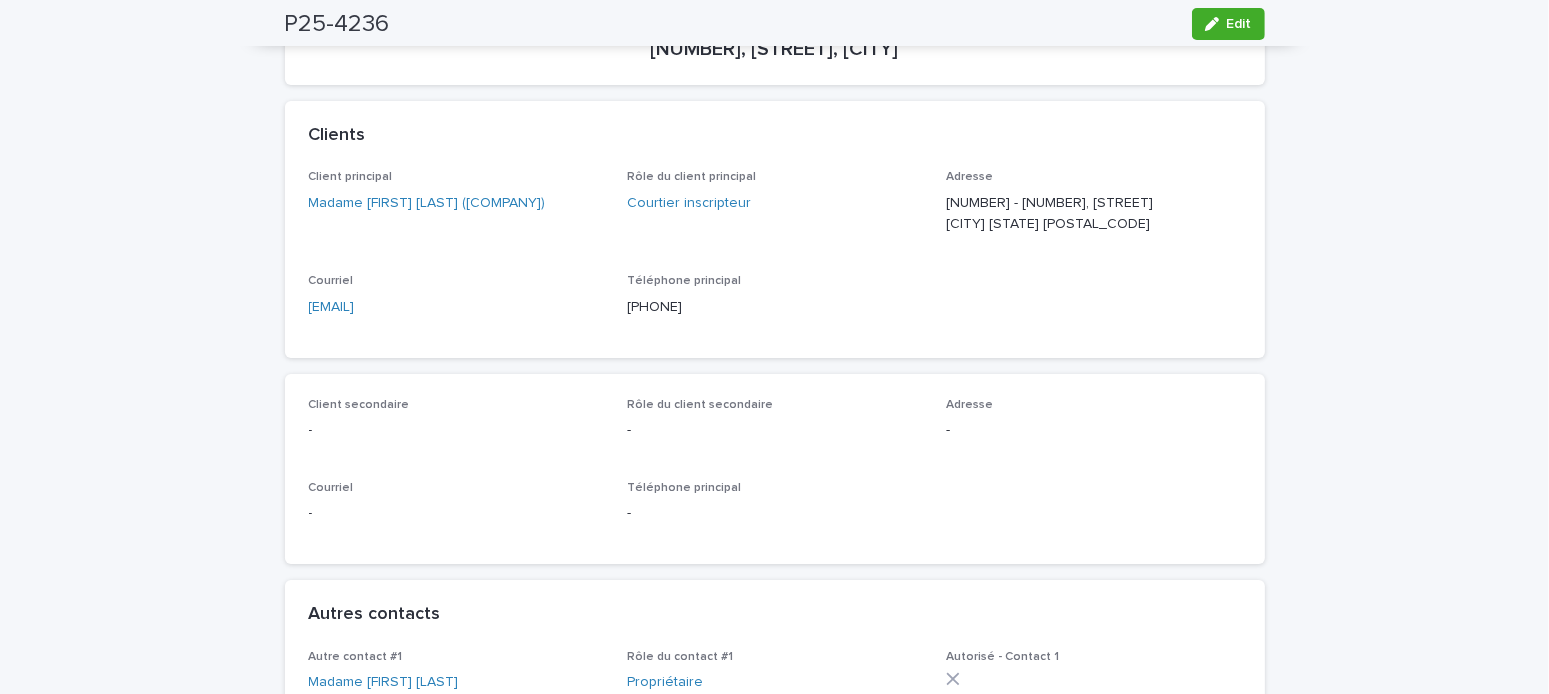 scroll, scrollTop: 0, scrollLeft: 0, axis: both 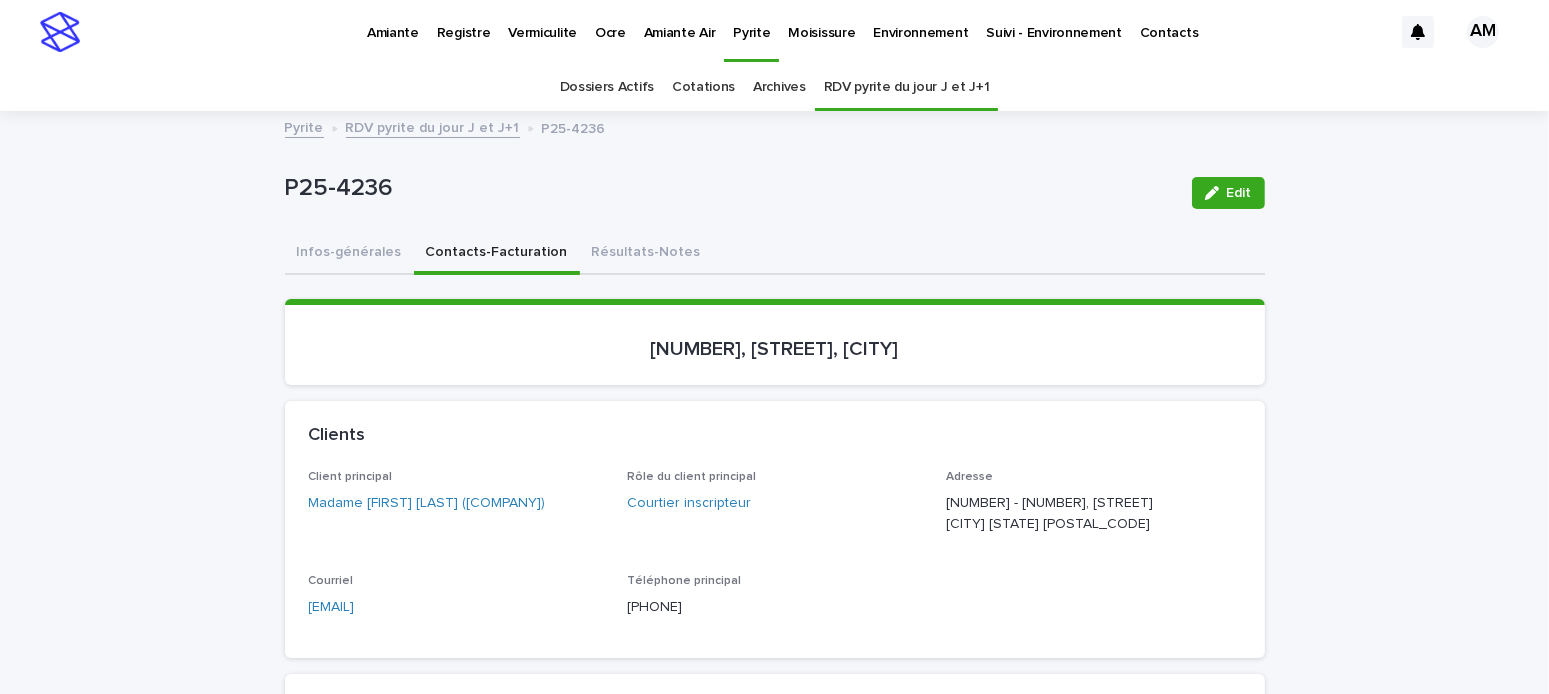 drag, startPoint x: 525, startPoint y: 599, endPoint x: 308, endPoint y: 598, distance: 217.0023 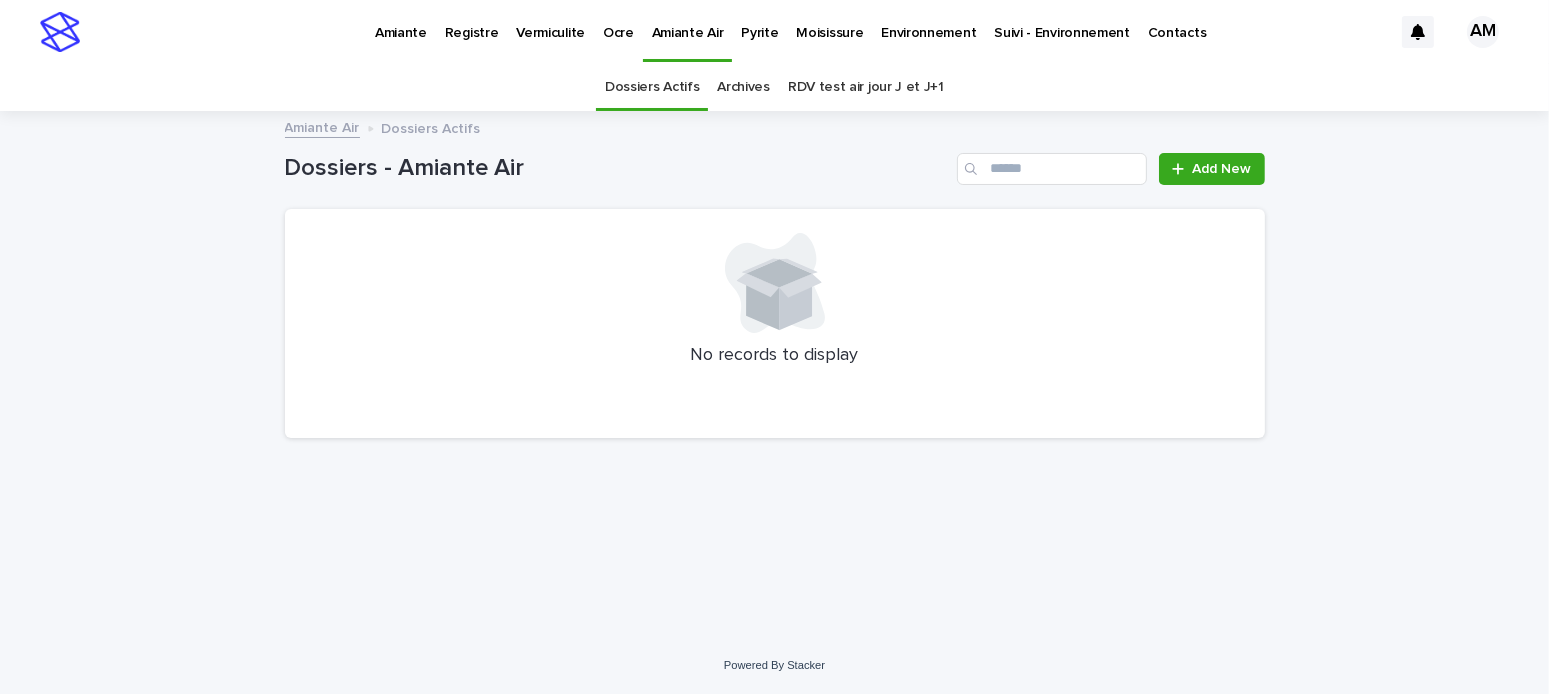 click on "Amiante" at bounding box center (401, 21) 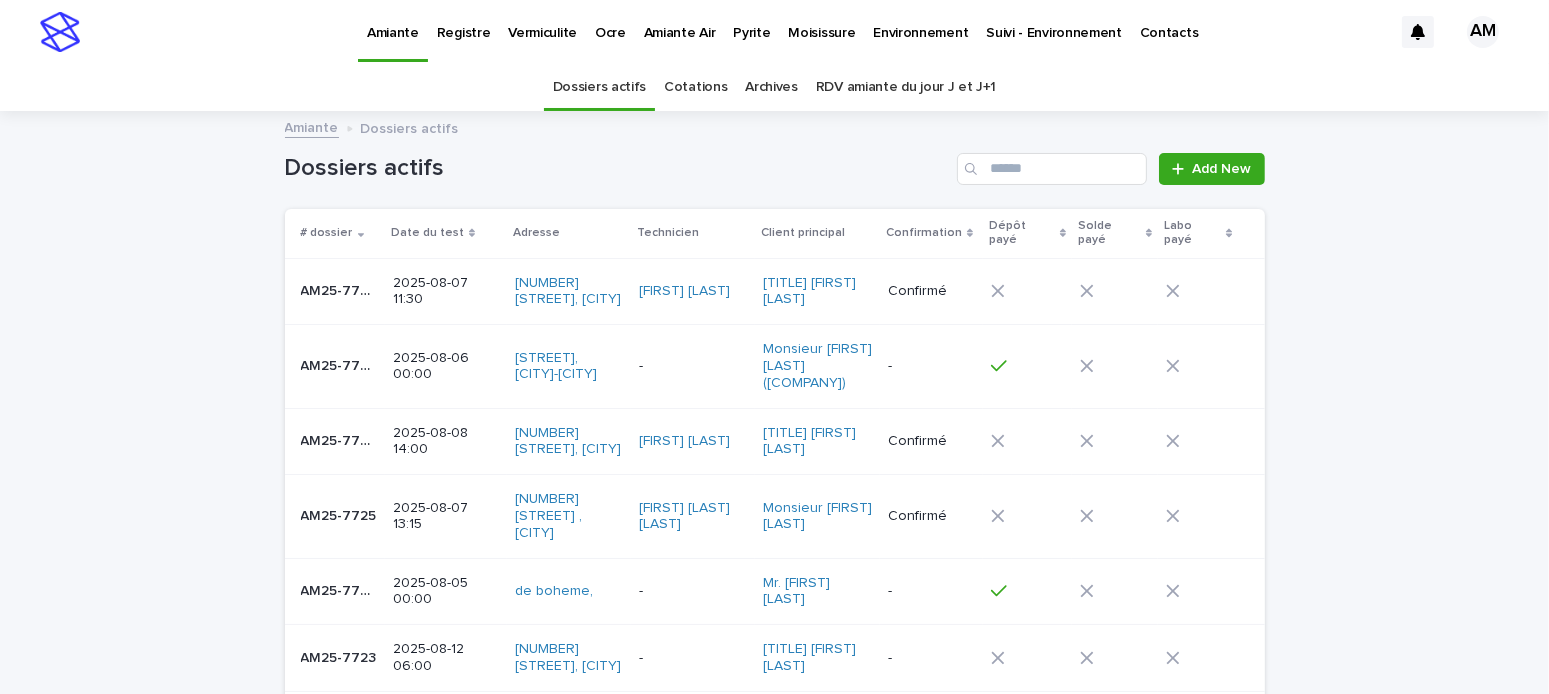 click on "Archives" at bounding box center (771, 87) 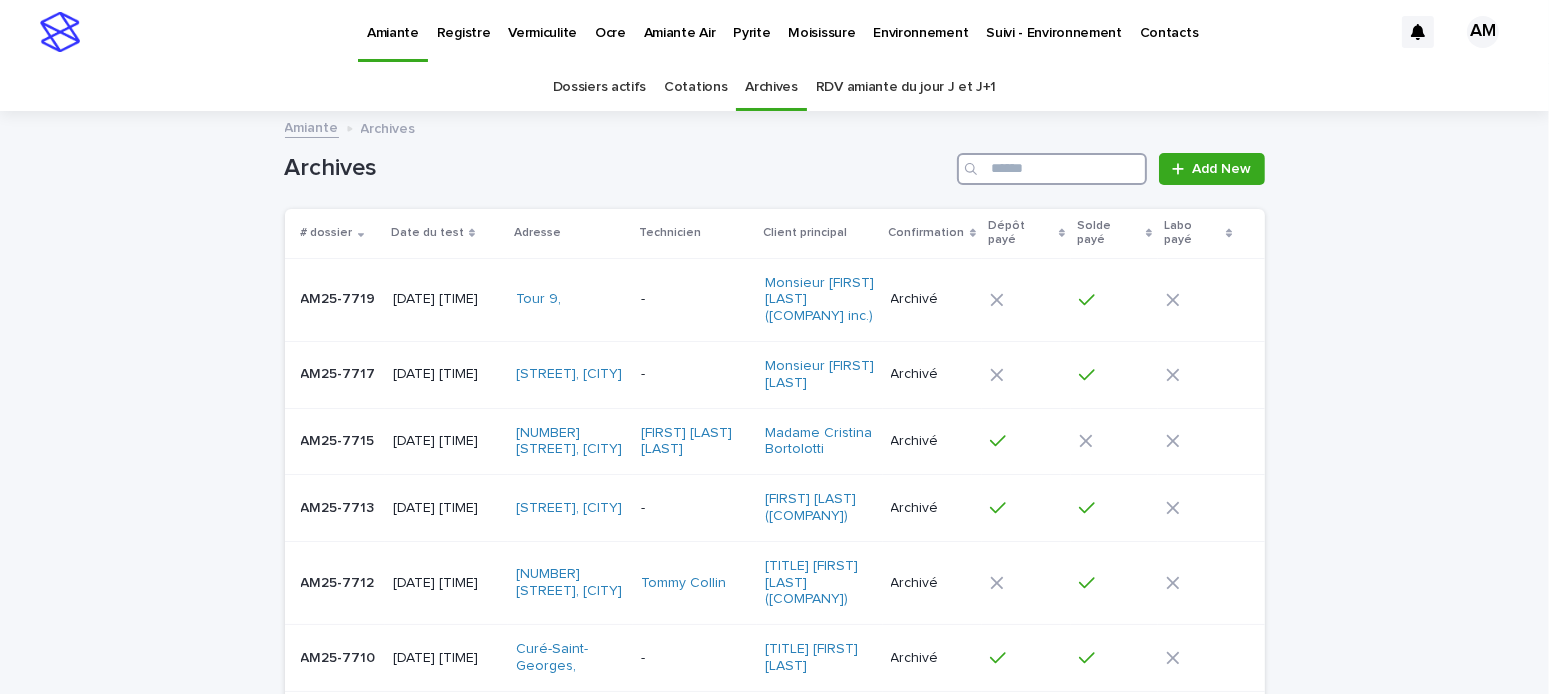 click at bounding box center [1052, 169] 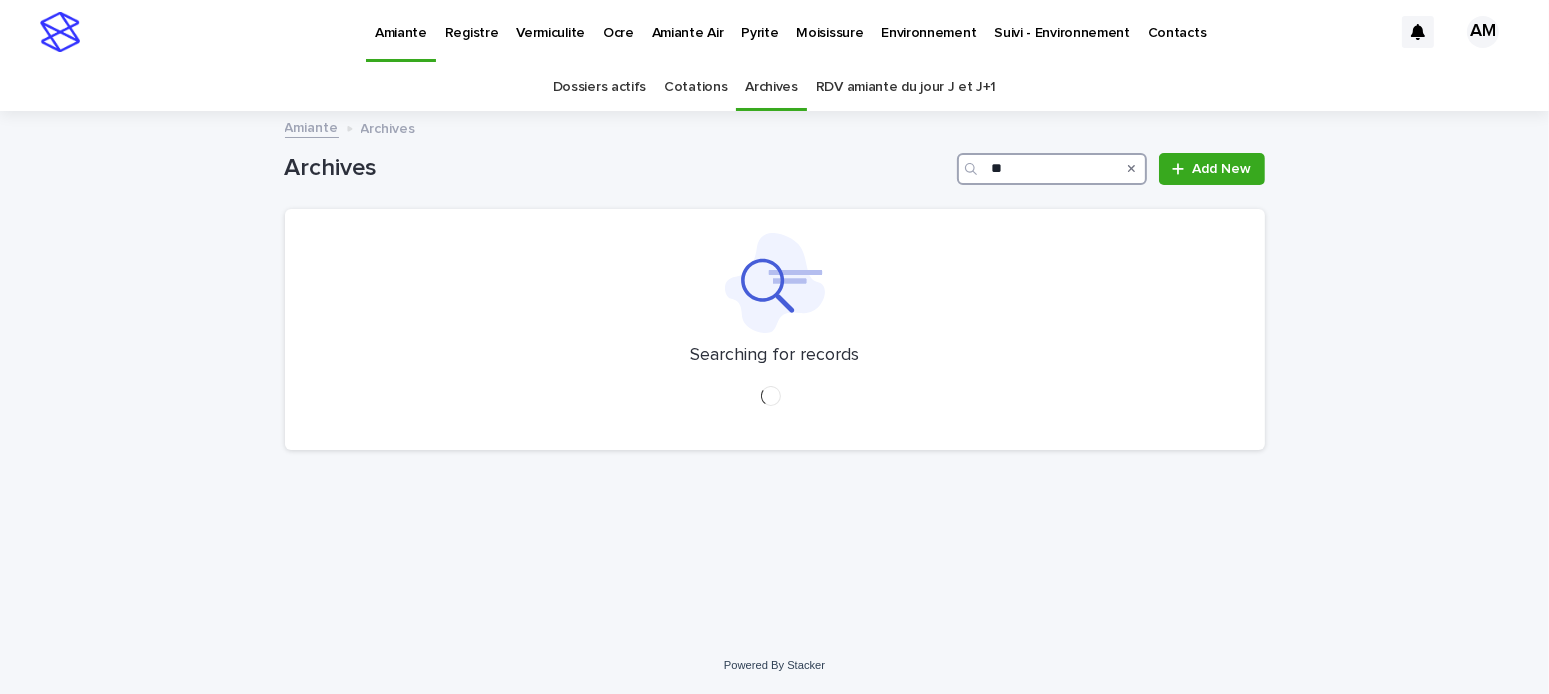 type on "*" 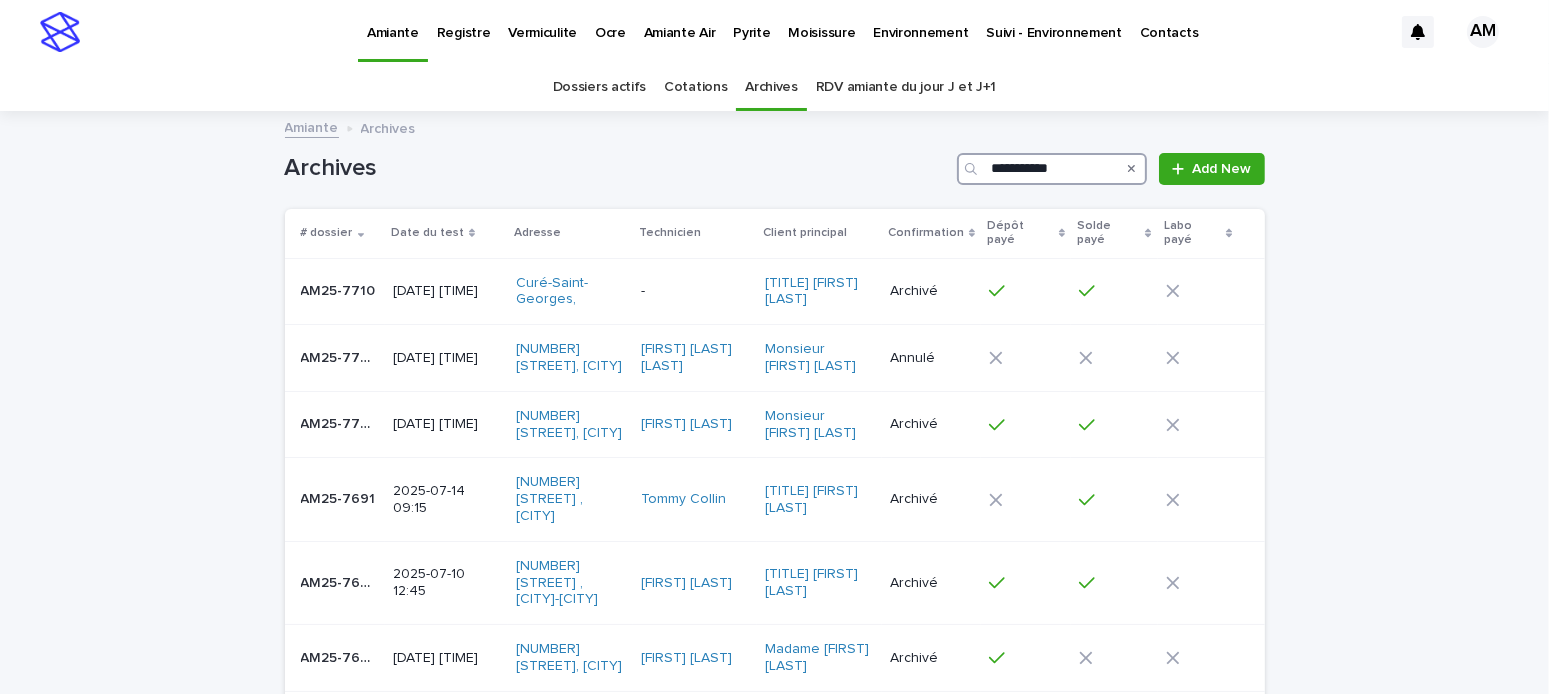 type on "**********" 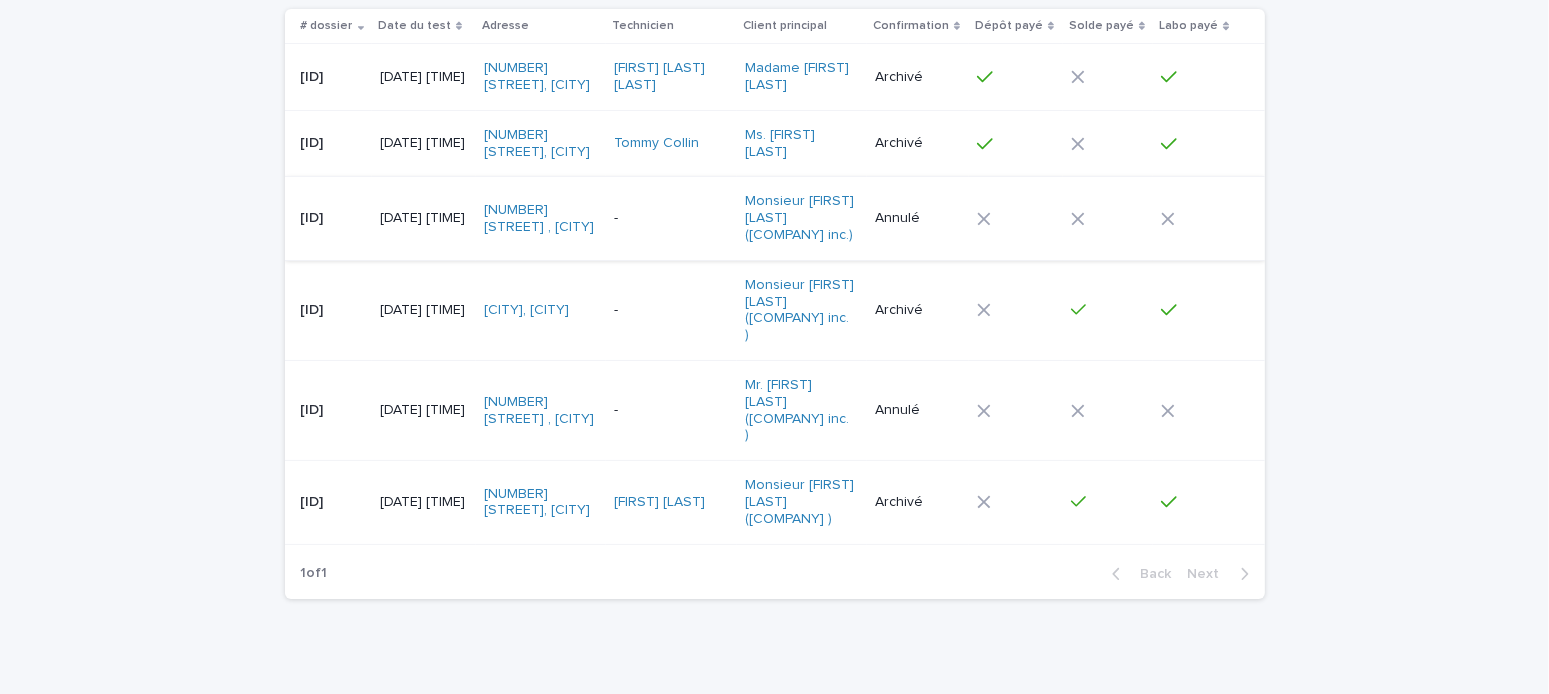 scroll, scrollTop: 300, scrollLeft: 0, axis: vertical 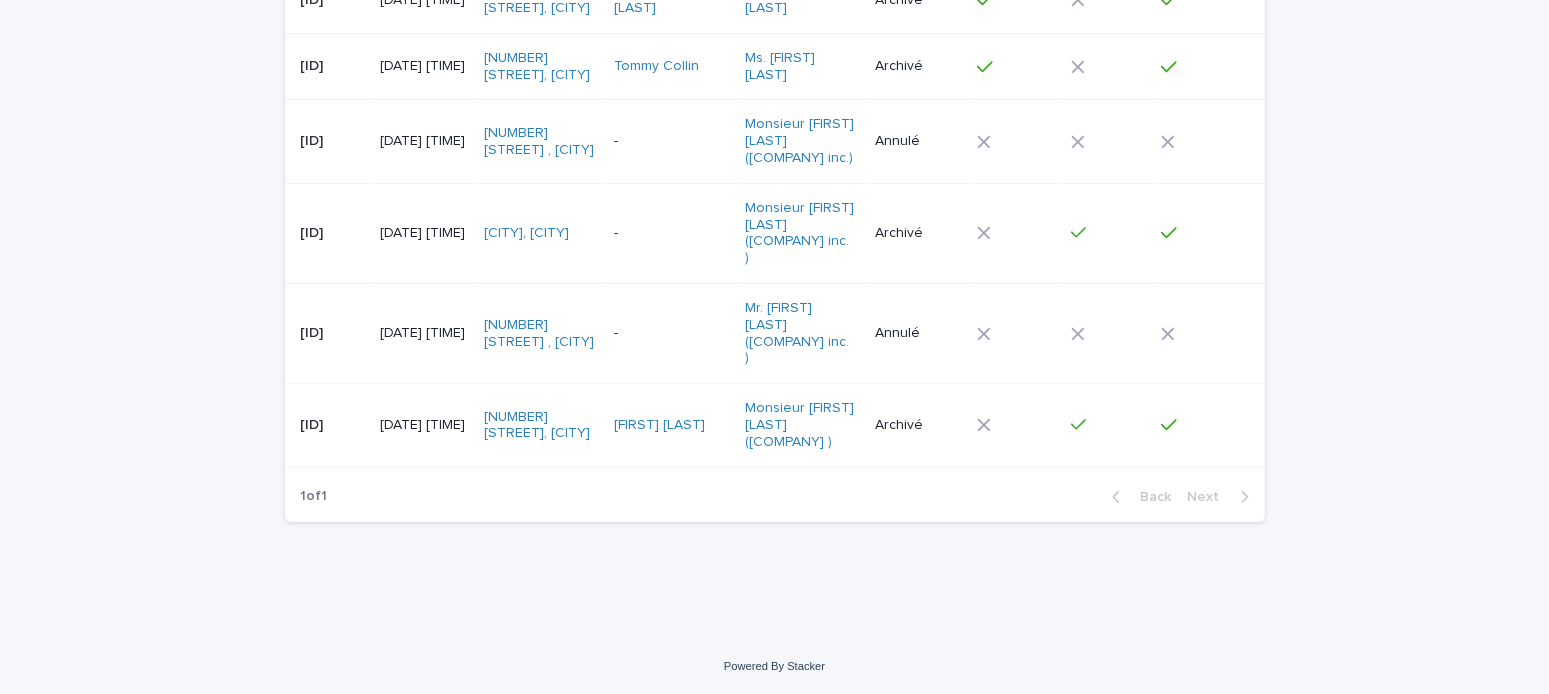 click on "[DATE] [TIME]" at bounding box center (424, 425) 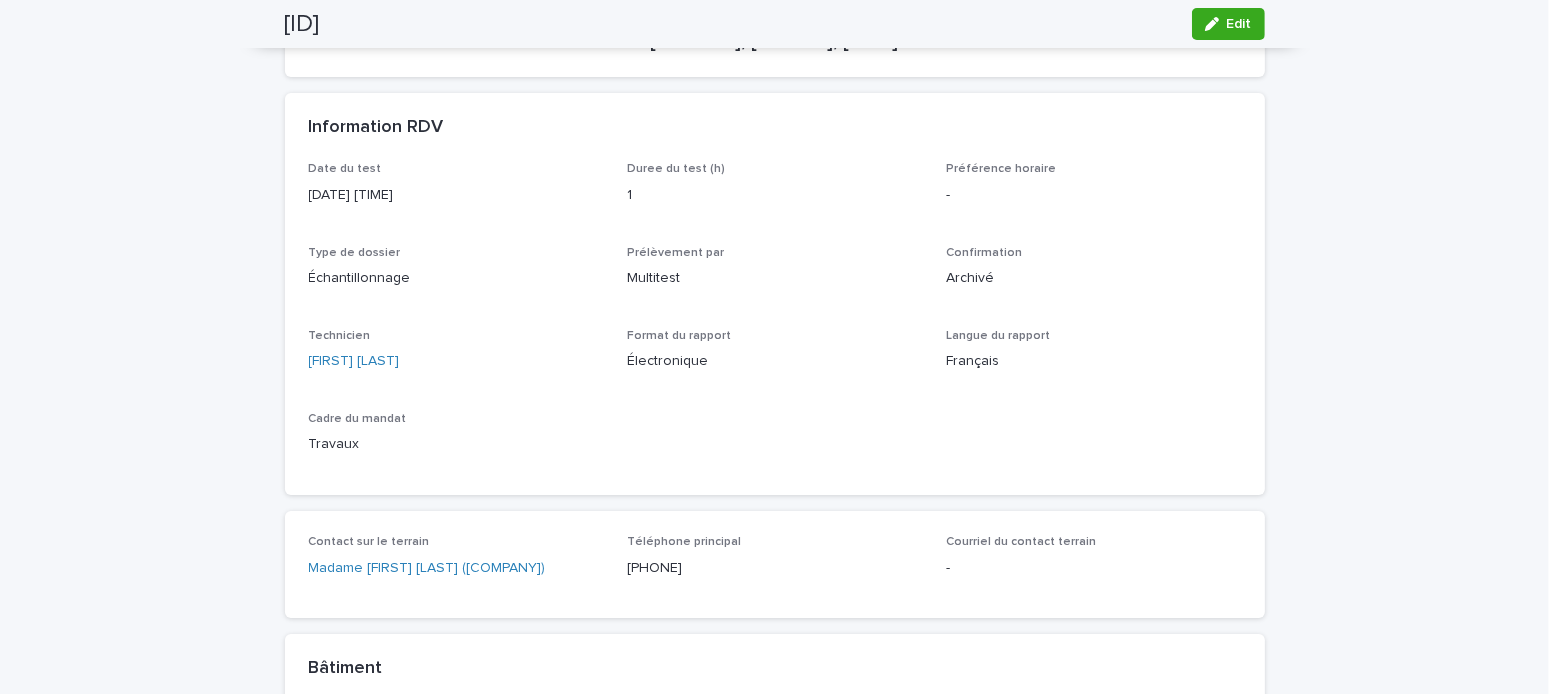 scroll, scrollTop: 0, scrollLeft: 0, axis: both 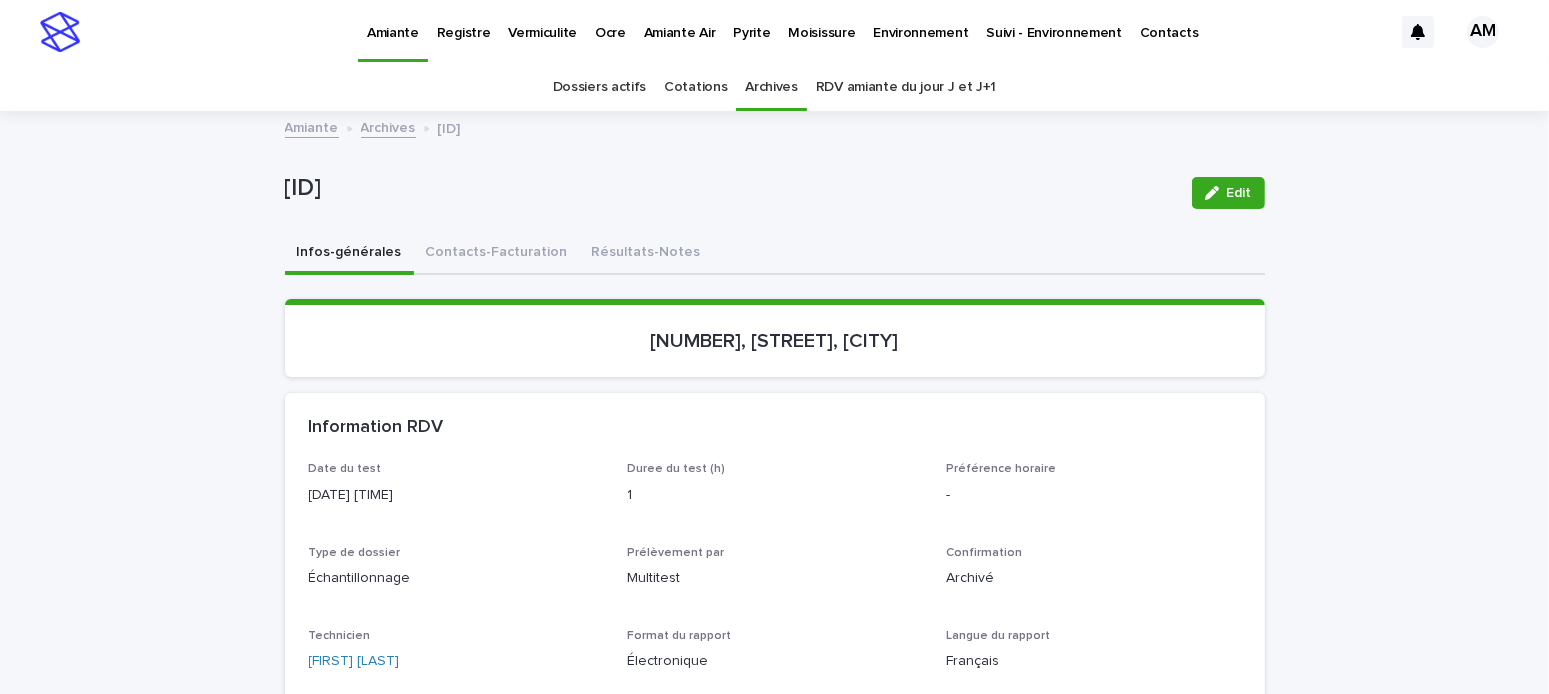 click on "Pyrite" at bounding box center (751, 21) 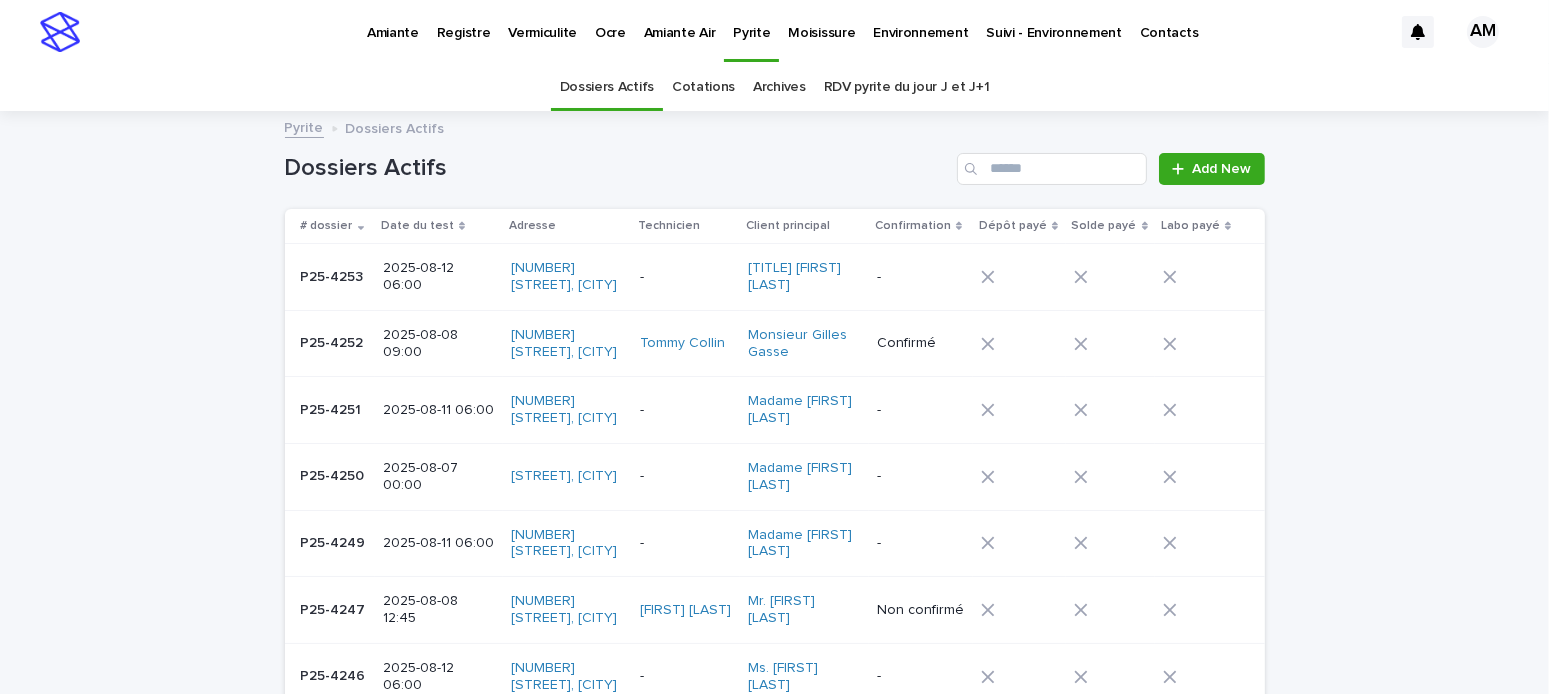 click on "RDV pyrite du jour J et J+1" at bounding box center (907, 87) 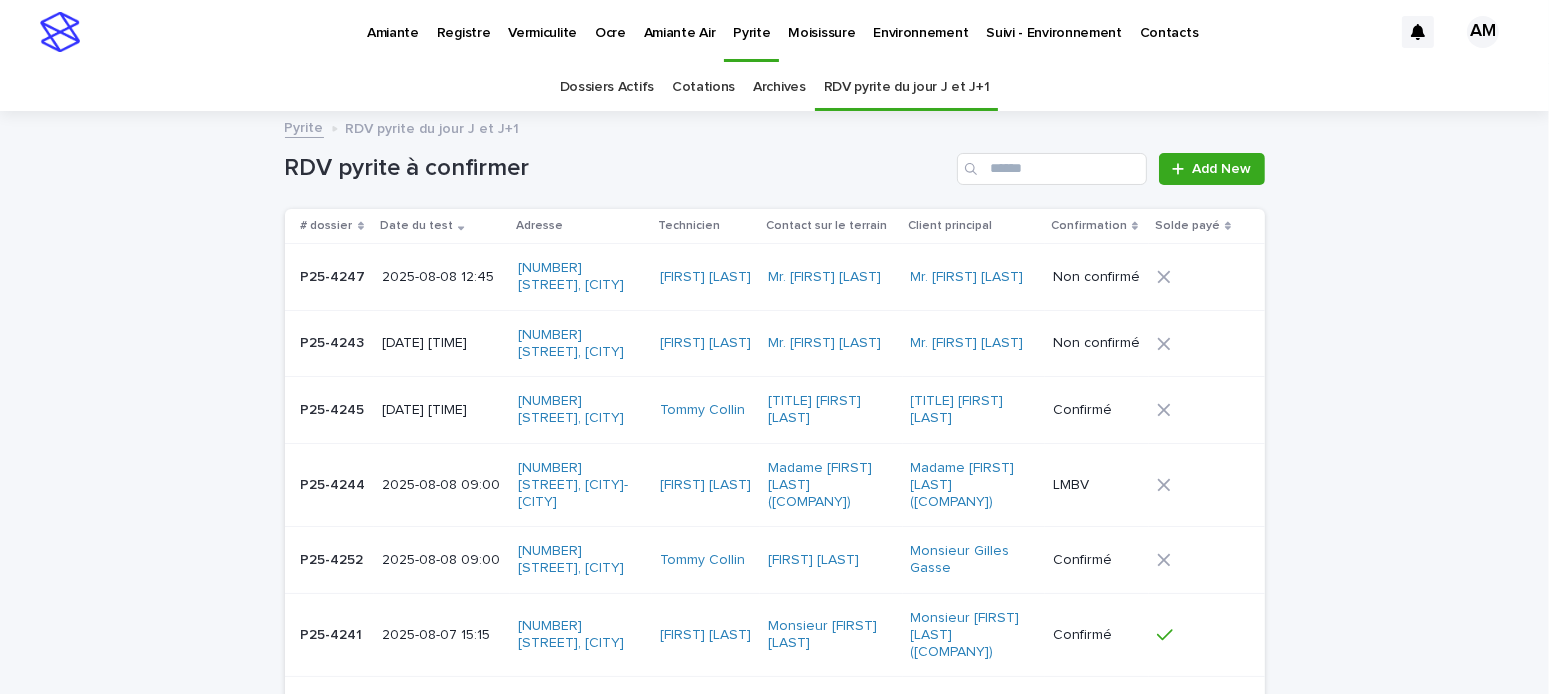 scroll, scrollTop: 100, scrollLeft: 0, axis: vertical 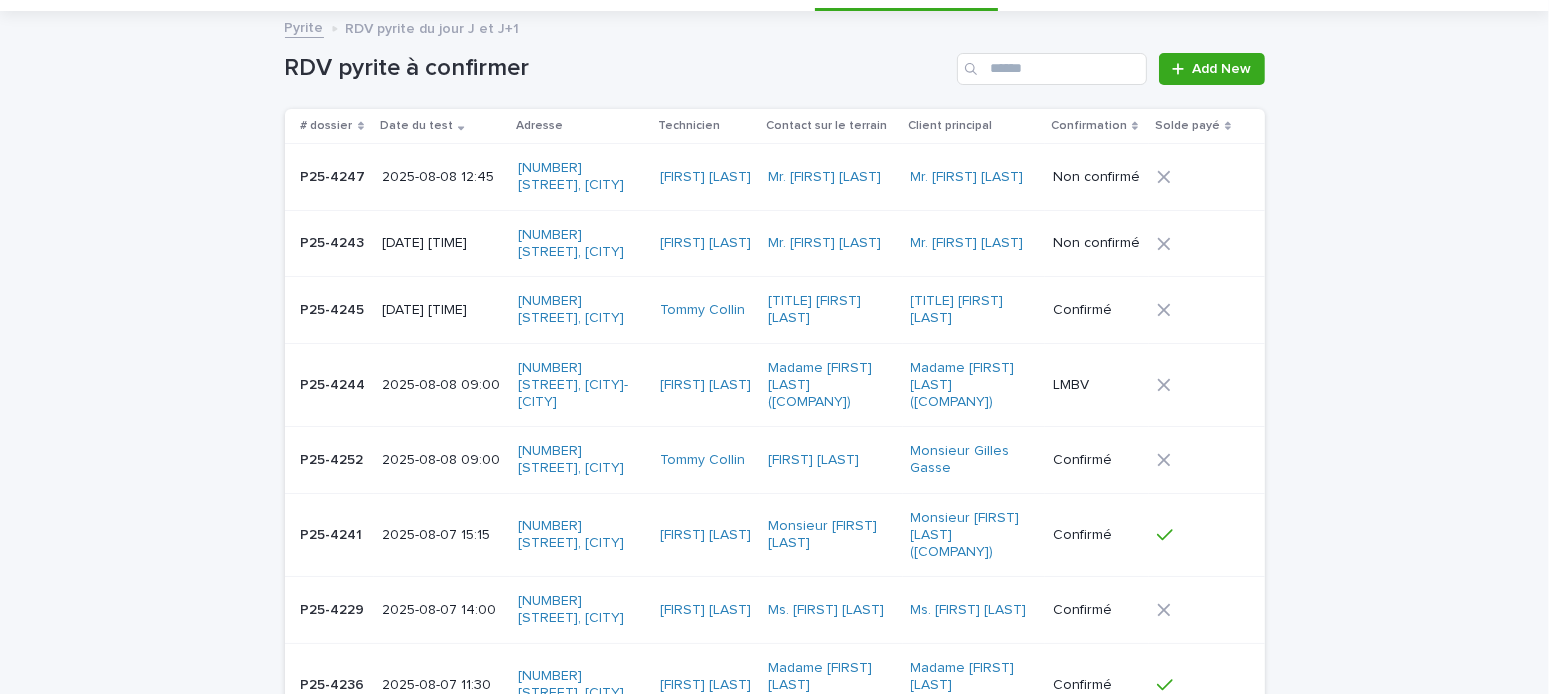 click on "2025-08-08 09:00" at bounding box center [441, 385] 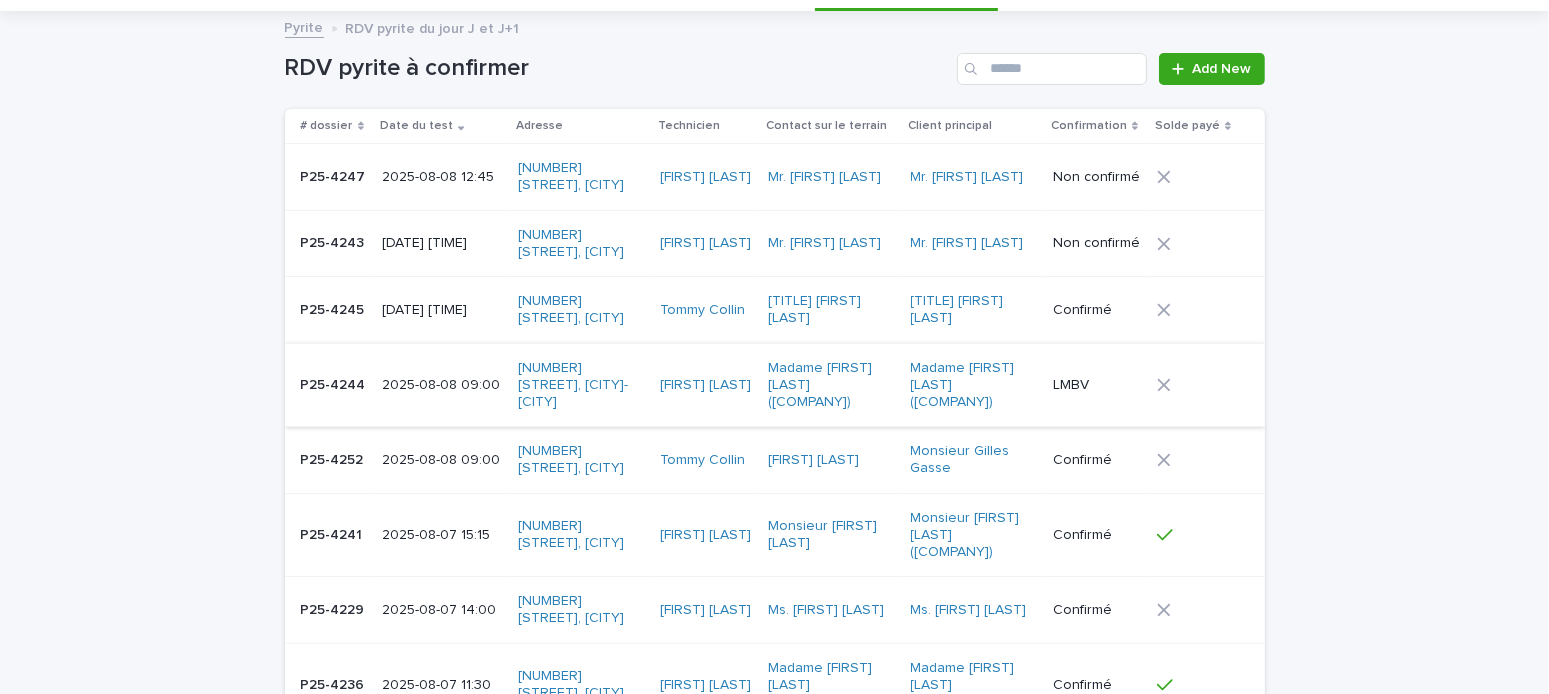 scroll, scrollTop: 0, scrollLeft: 0, axis: both 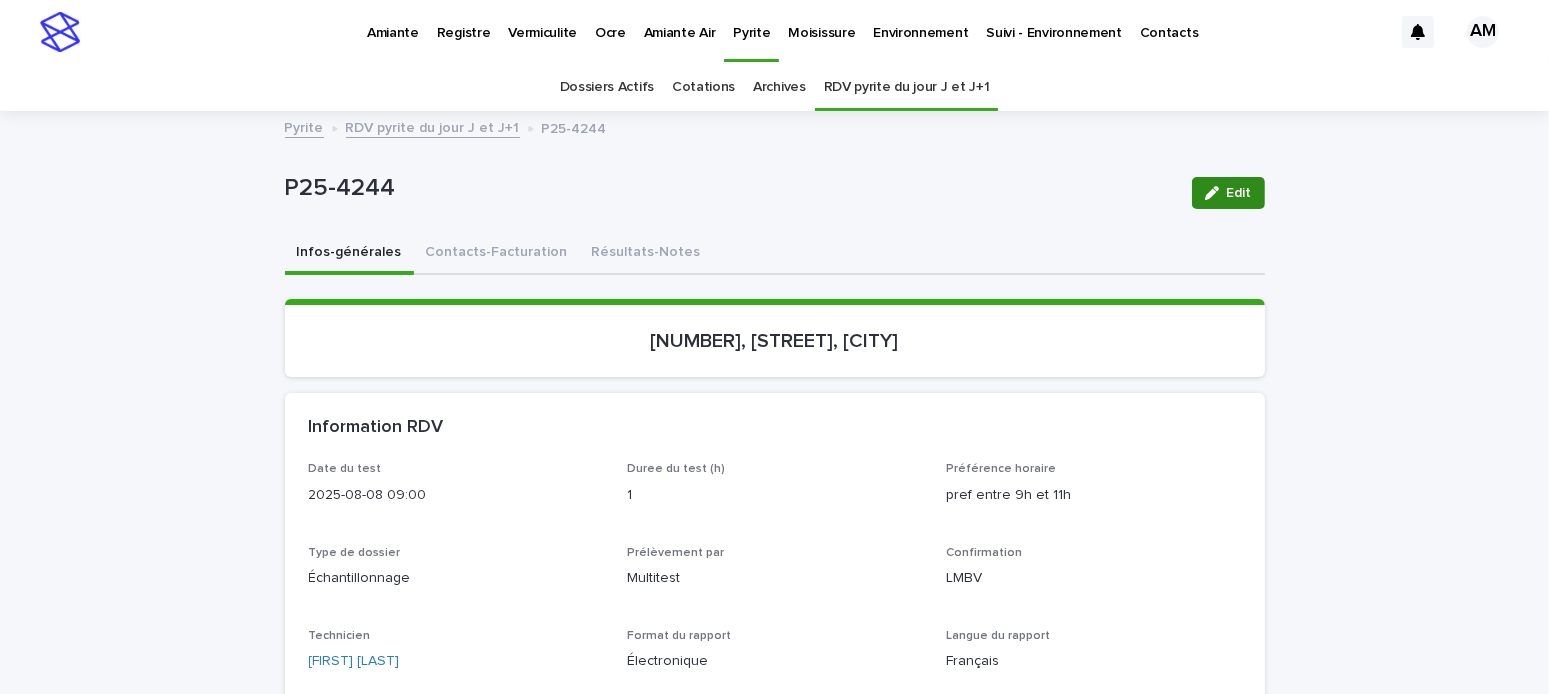 click on "Edit" at bounding box center [1228, 193] 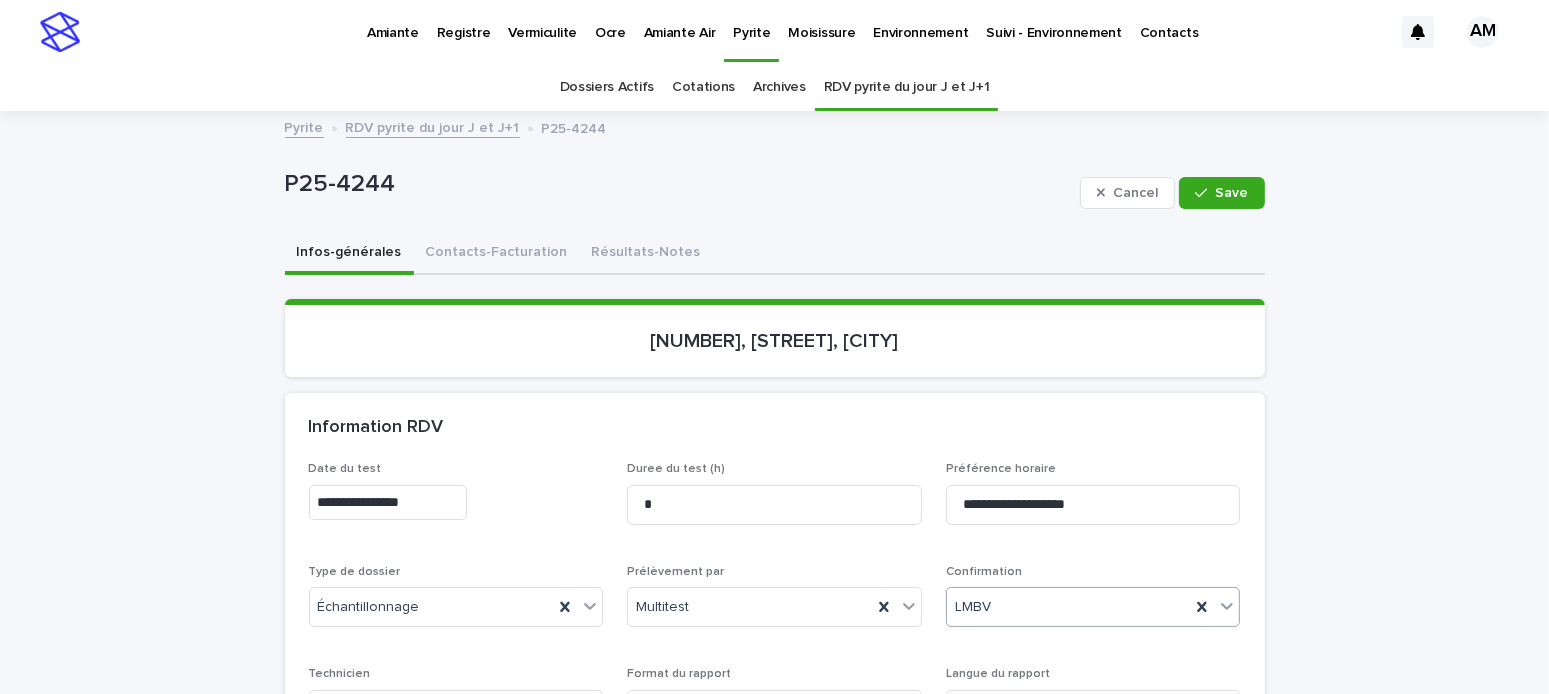 click on "LMBV" at bounding box center [1069, 607] 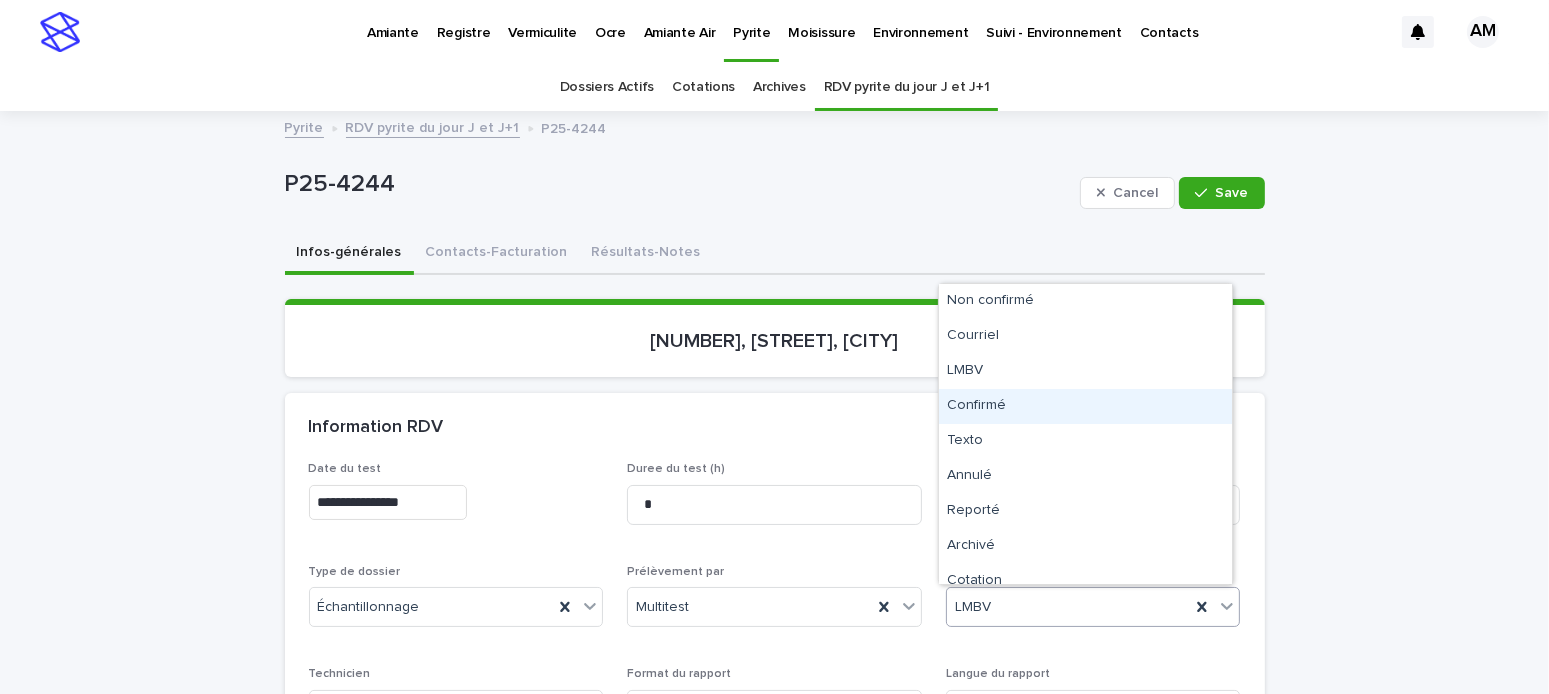 click on "Confirmé" at bounding box center (1085, 406) 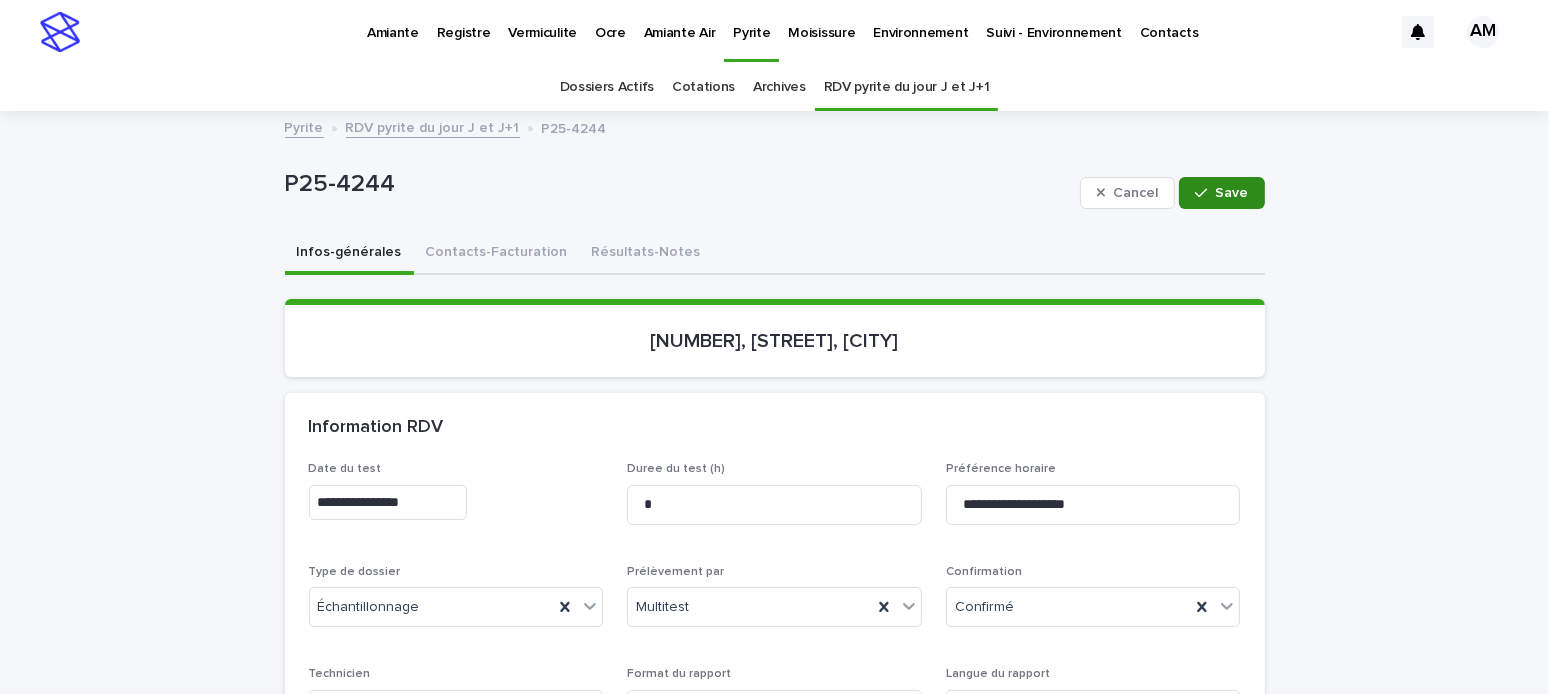 click on "Save" at bounding box center [1221, 193] 